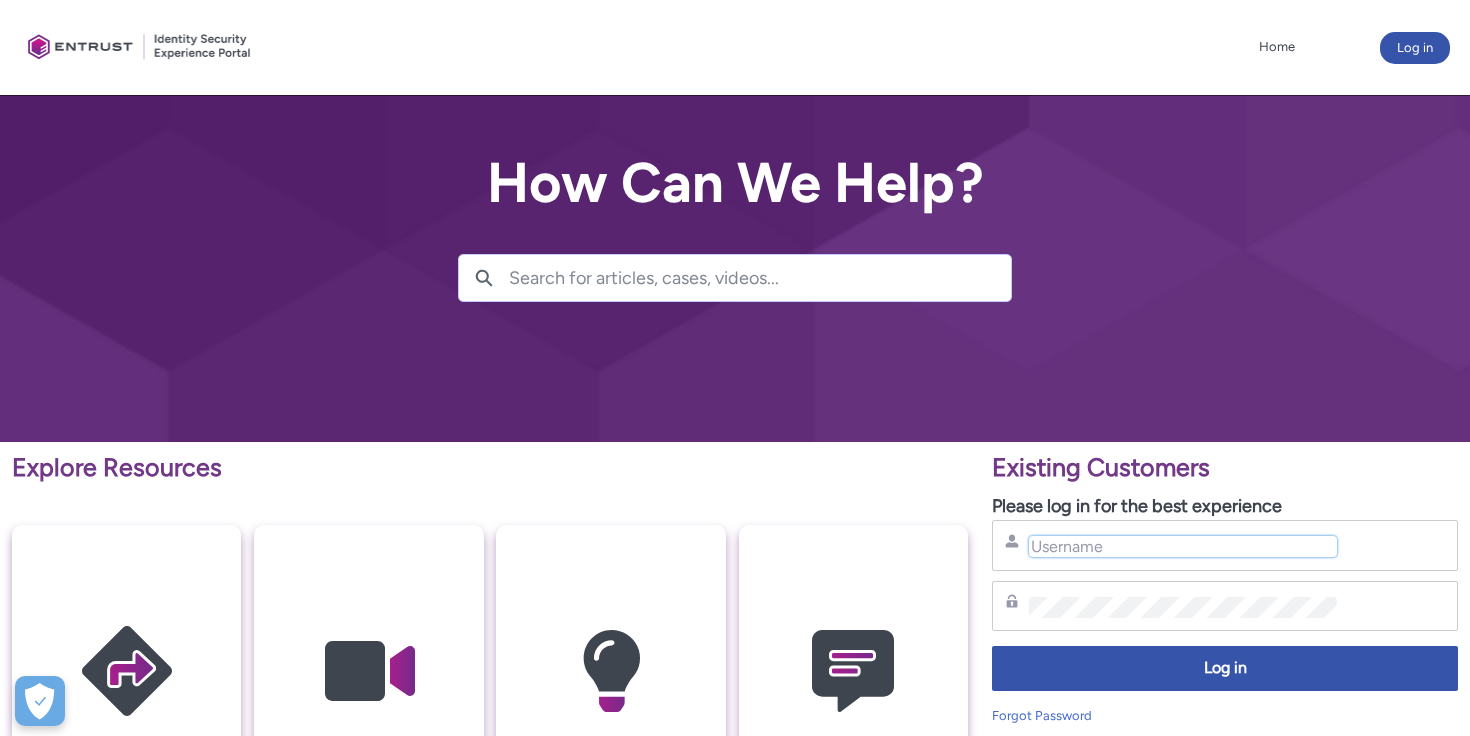 scroll, scrollTop: 0, scrollLeft: 0, axis: both 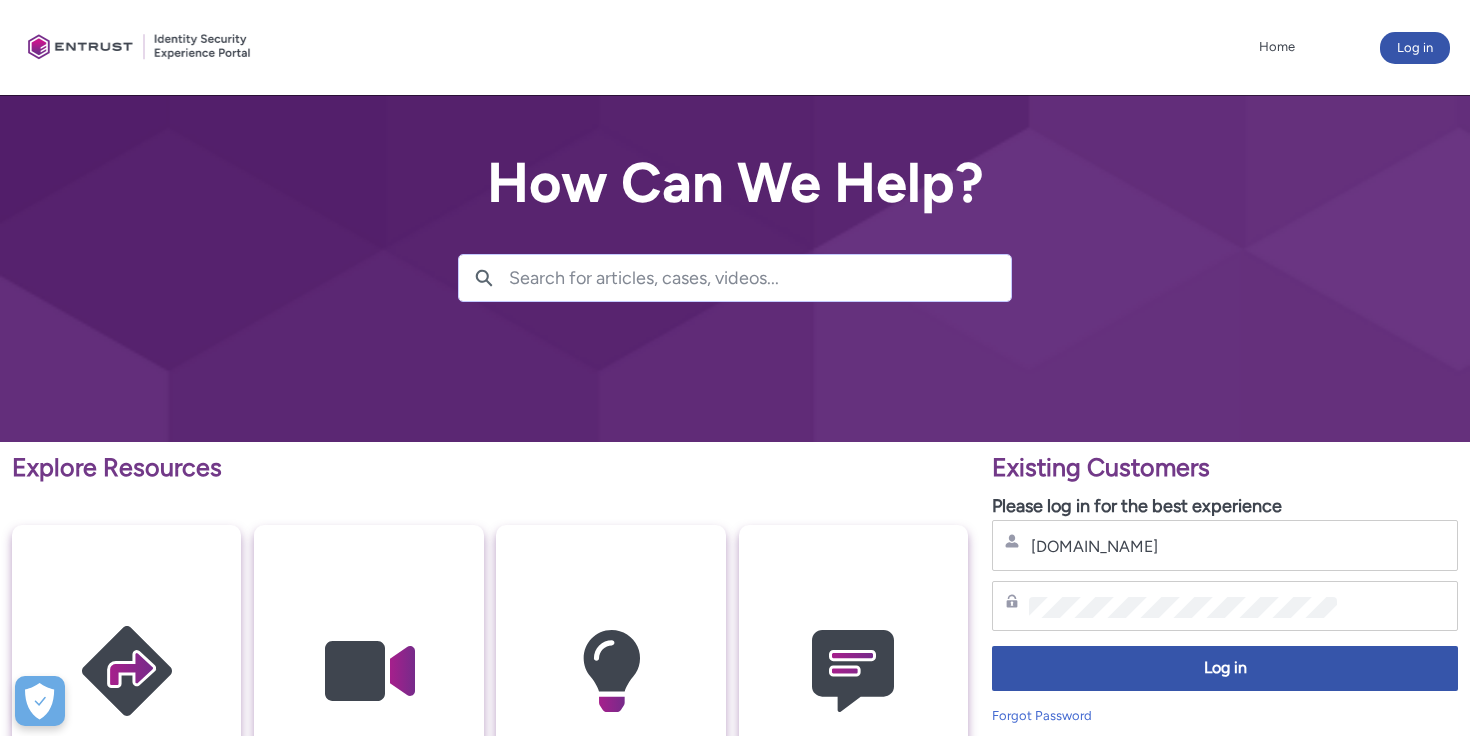 click on "[DOMAIN_NAME] Username" at bounding box center (1225, 545) 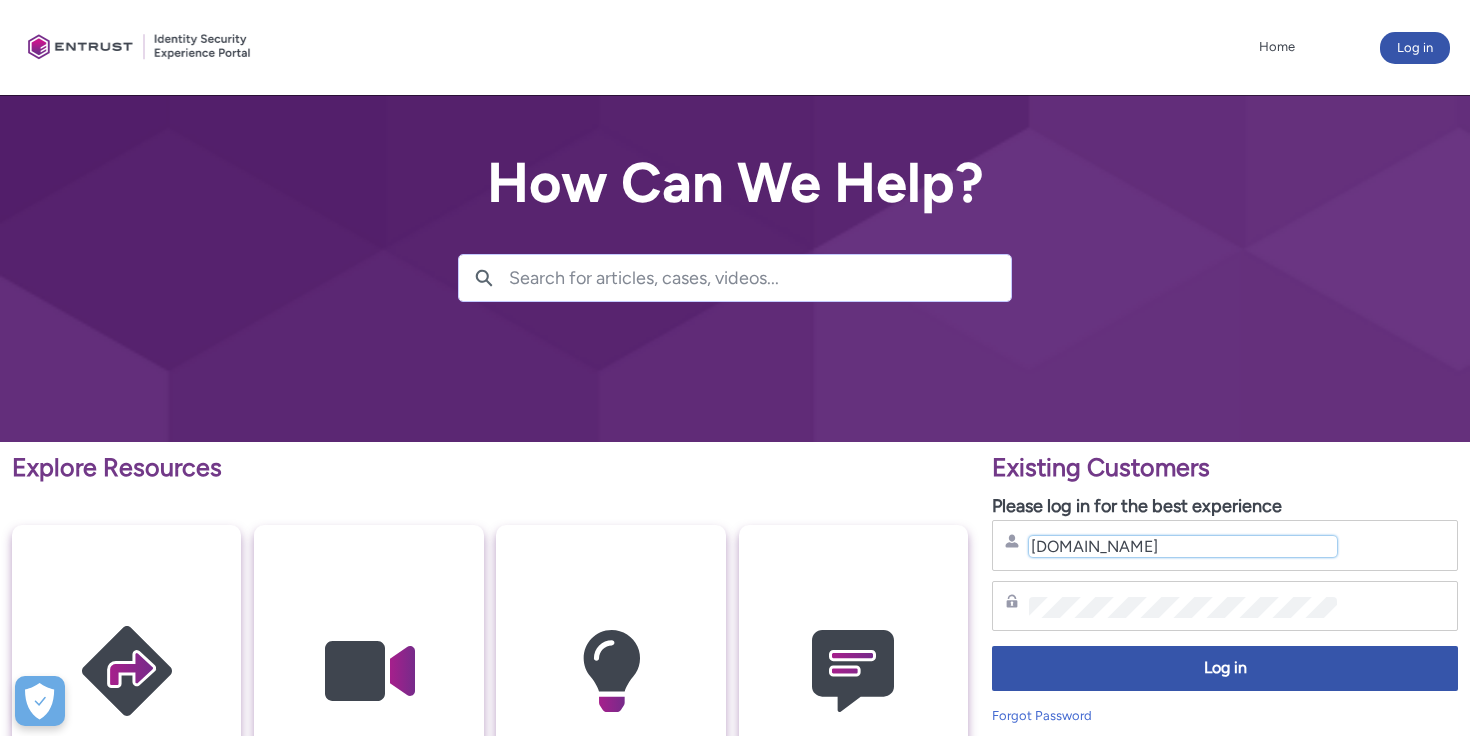 click on "[DOMAIN_NAME]" at bounding box center (1183, 546) 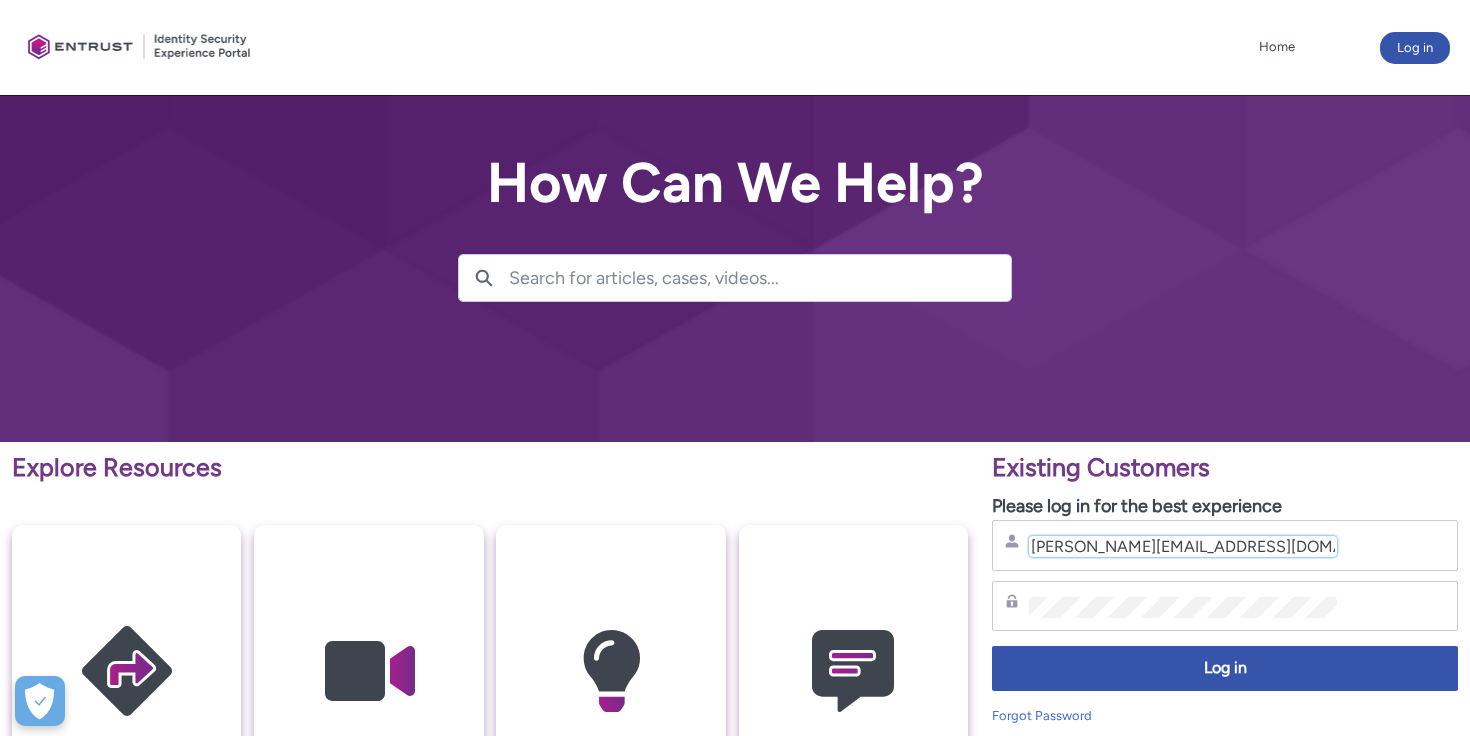 type on "[PERSON_NAME][EMAIL_ADDRESS][DOMAIN_NAME]" 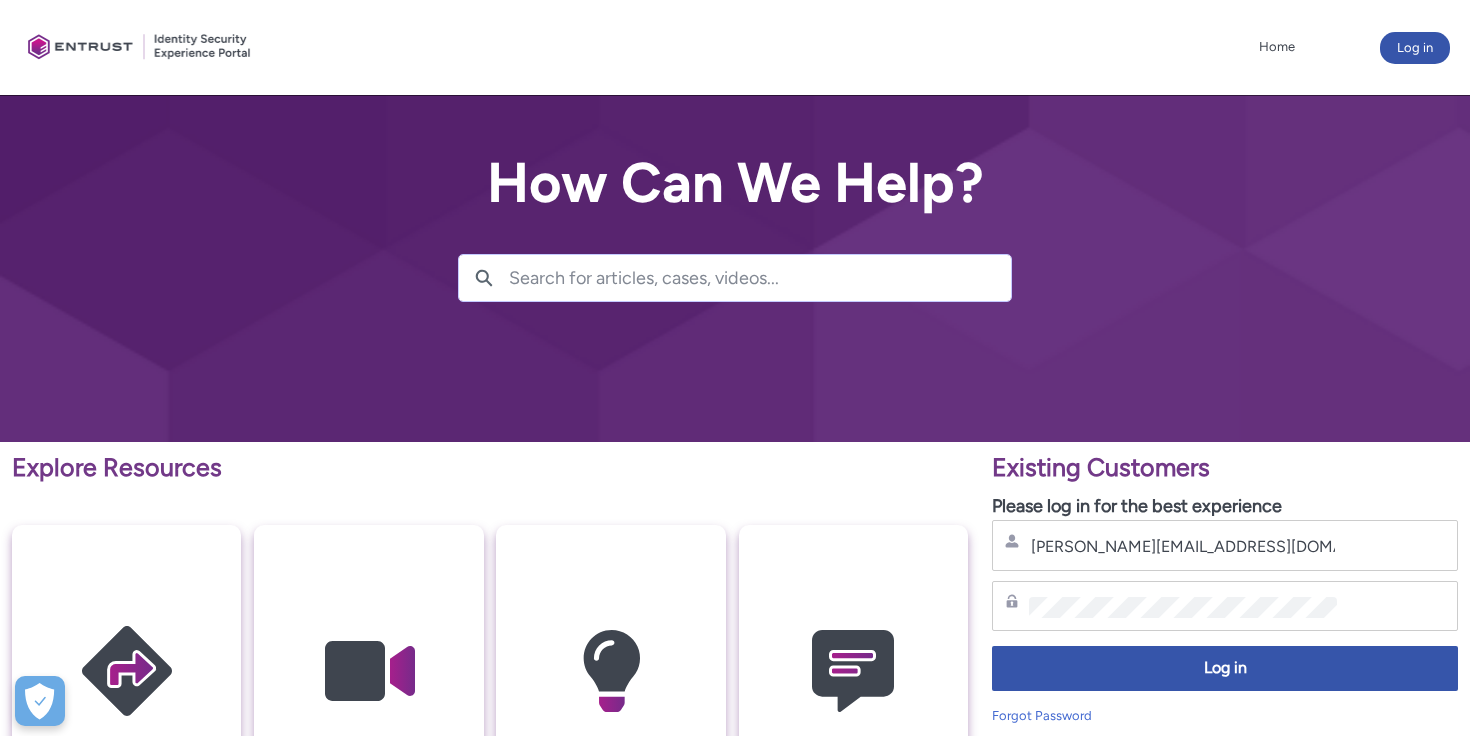click on "Log in" at bounding box center (1225, 673) 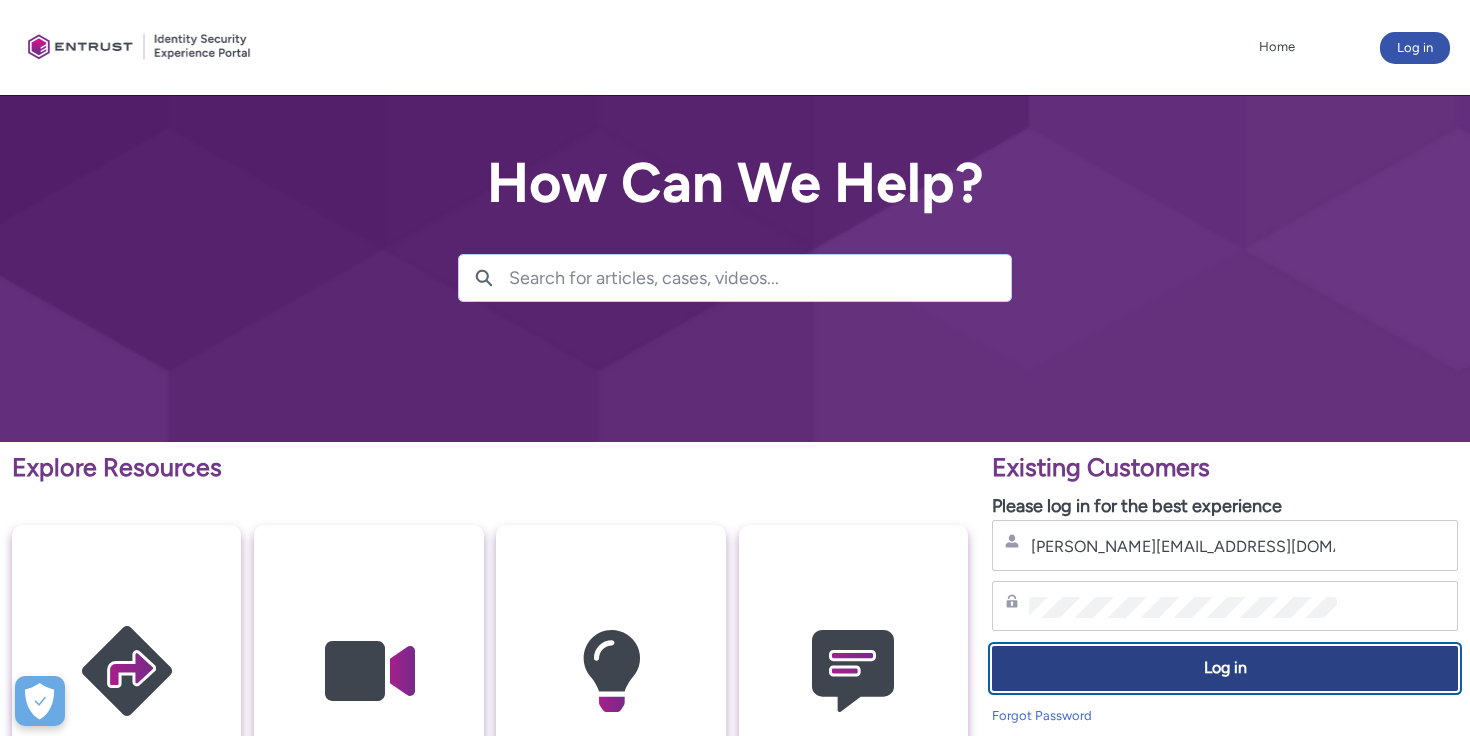 click on "Log in" at bounding box center (1225, 668) 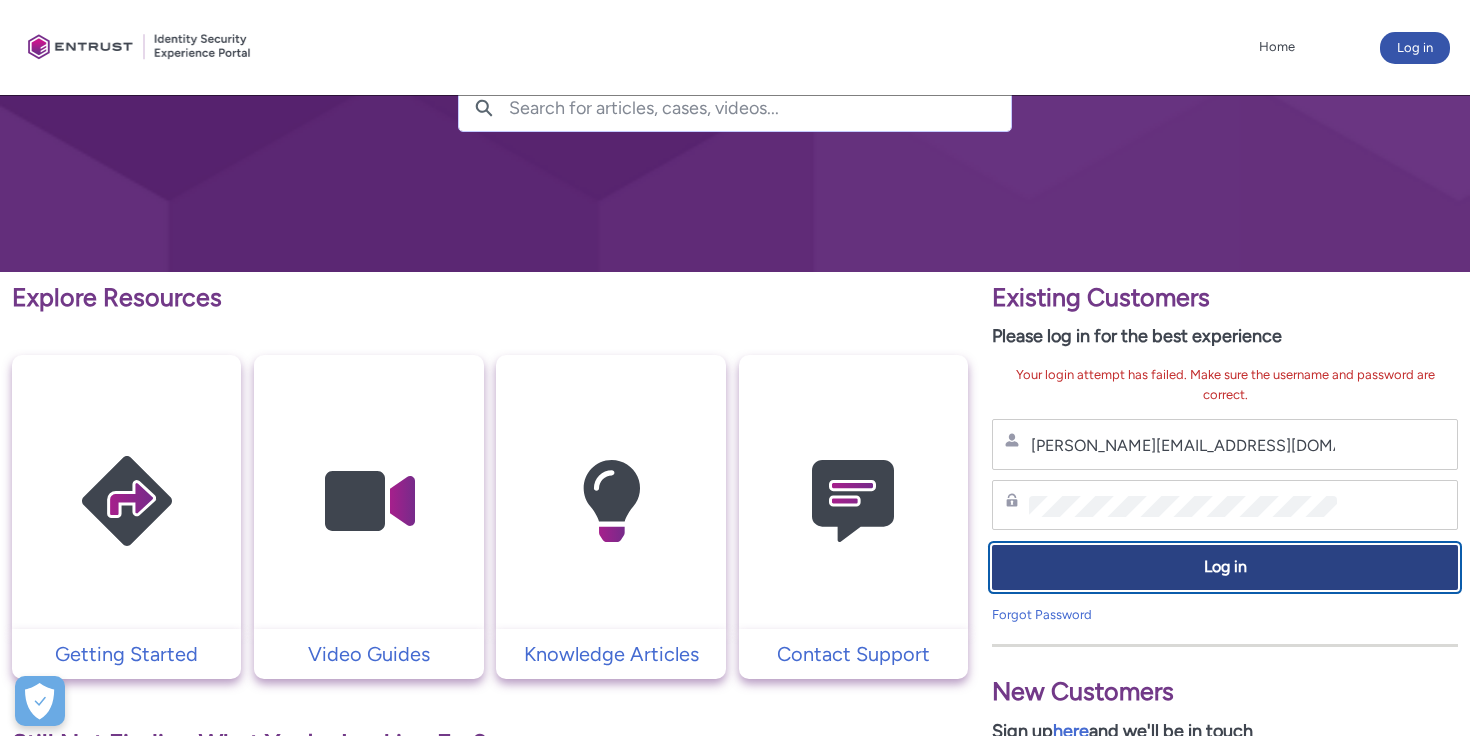 scroll, scrollTop: 176, scrollLeft: 0, axis: vertical 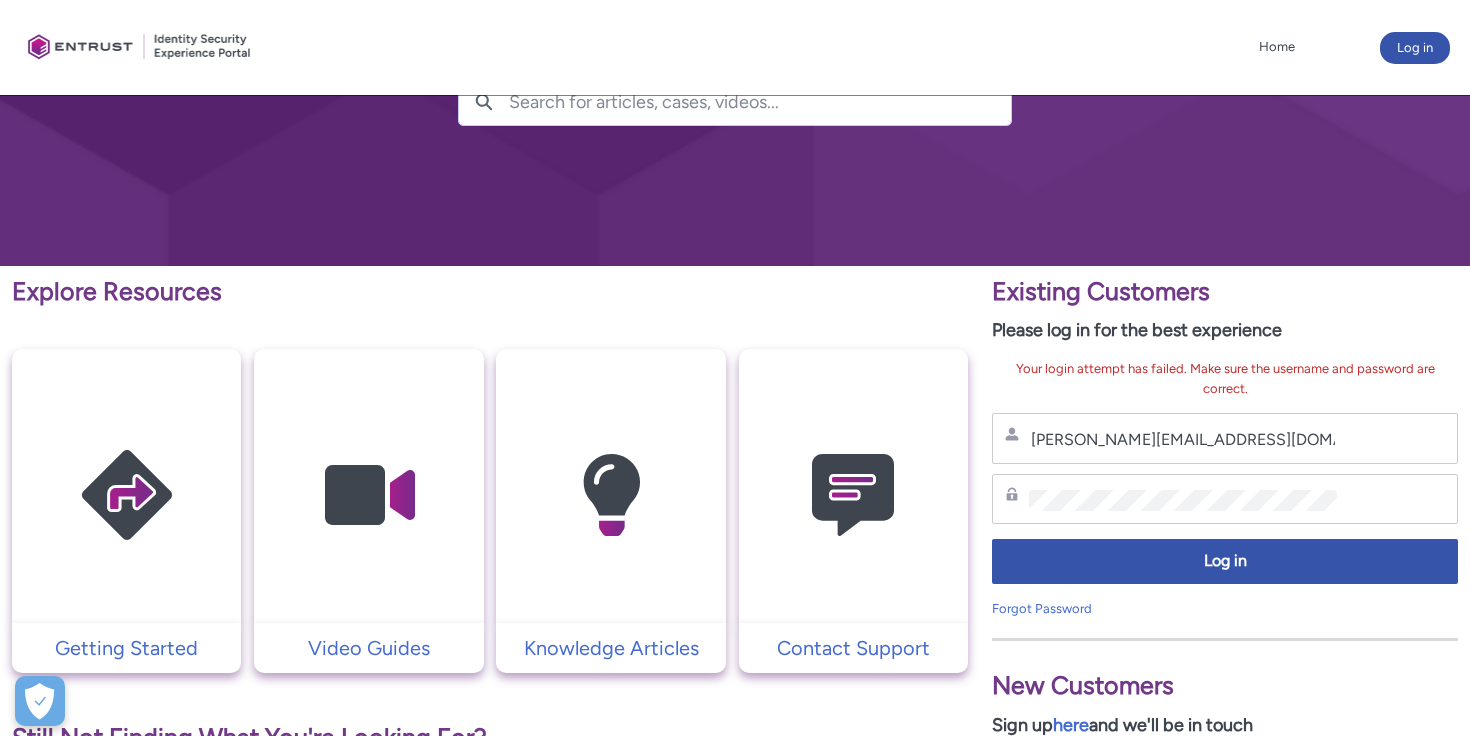 click on "New Customers
Sign up  here  and we'll be in touch" at bounding box center [1225, 678] 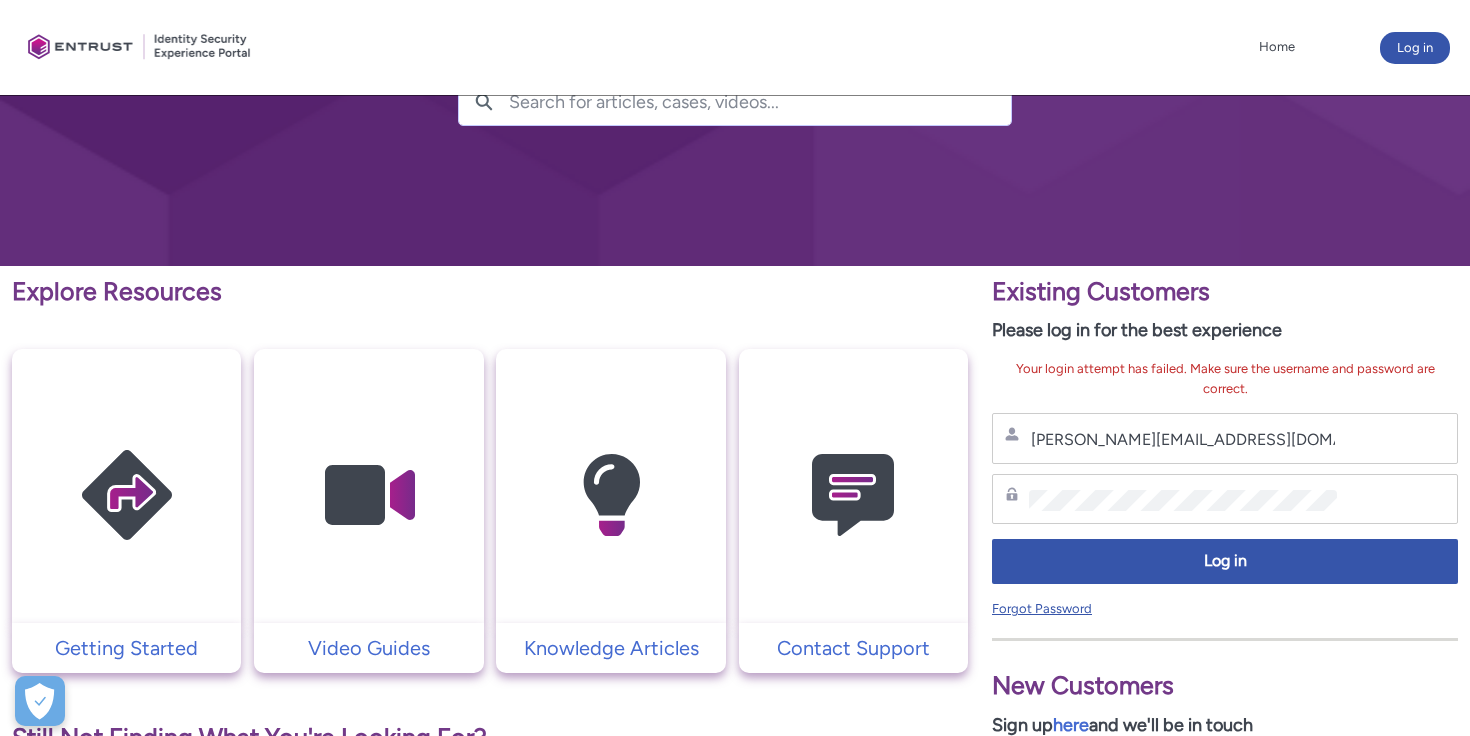 click on "Forgot Password" at bounding box center (1042, 608) 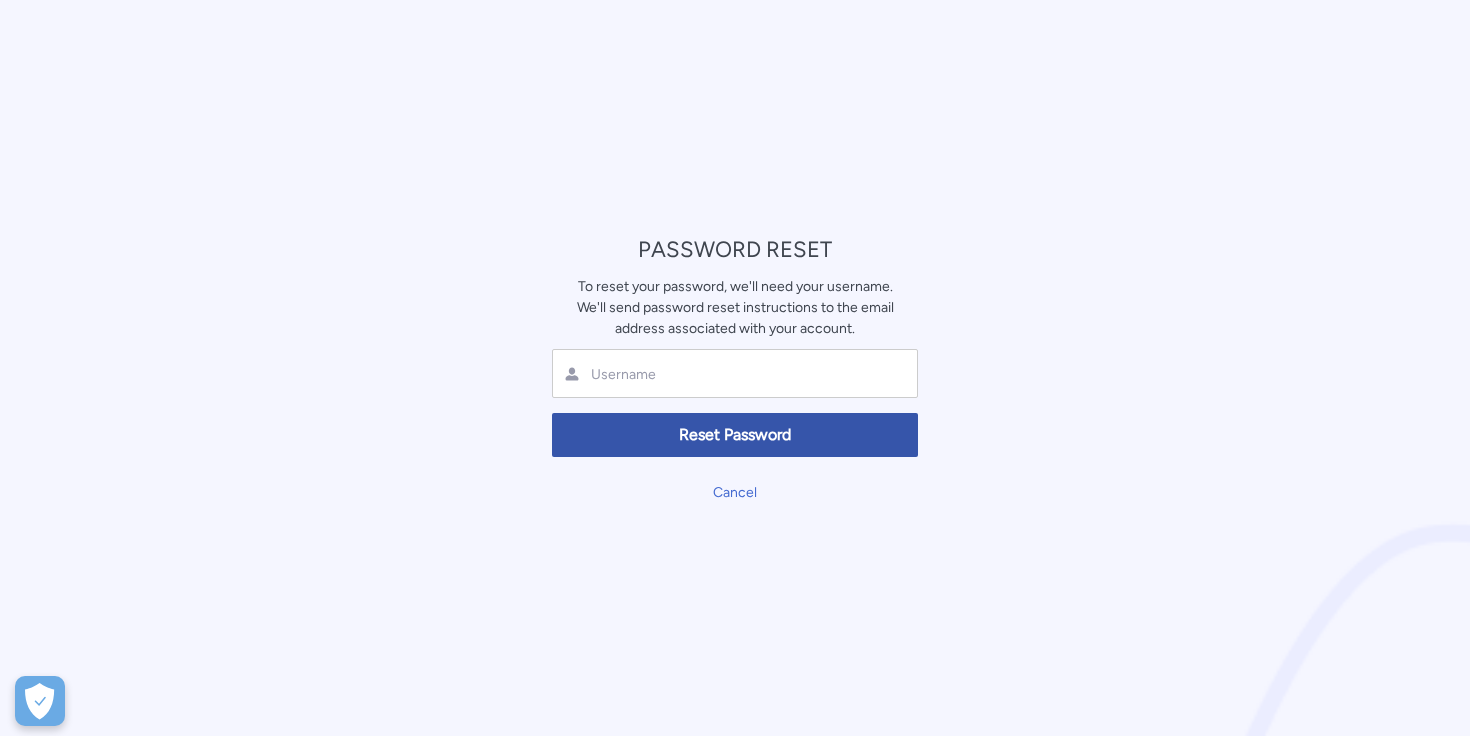 scroll, scrollTop: 0, scrollLeft: 0, axis: both 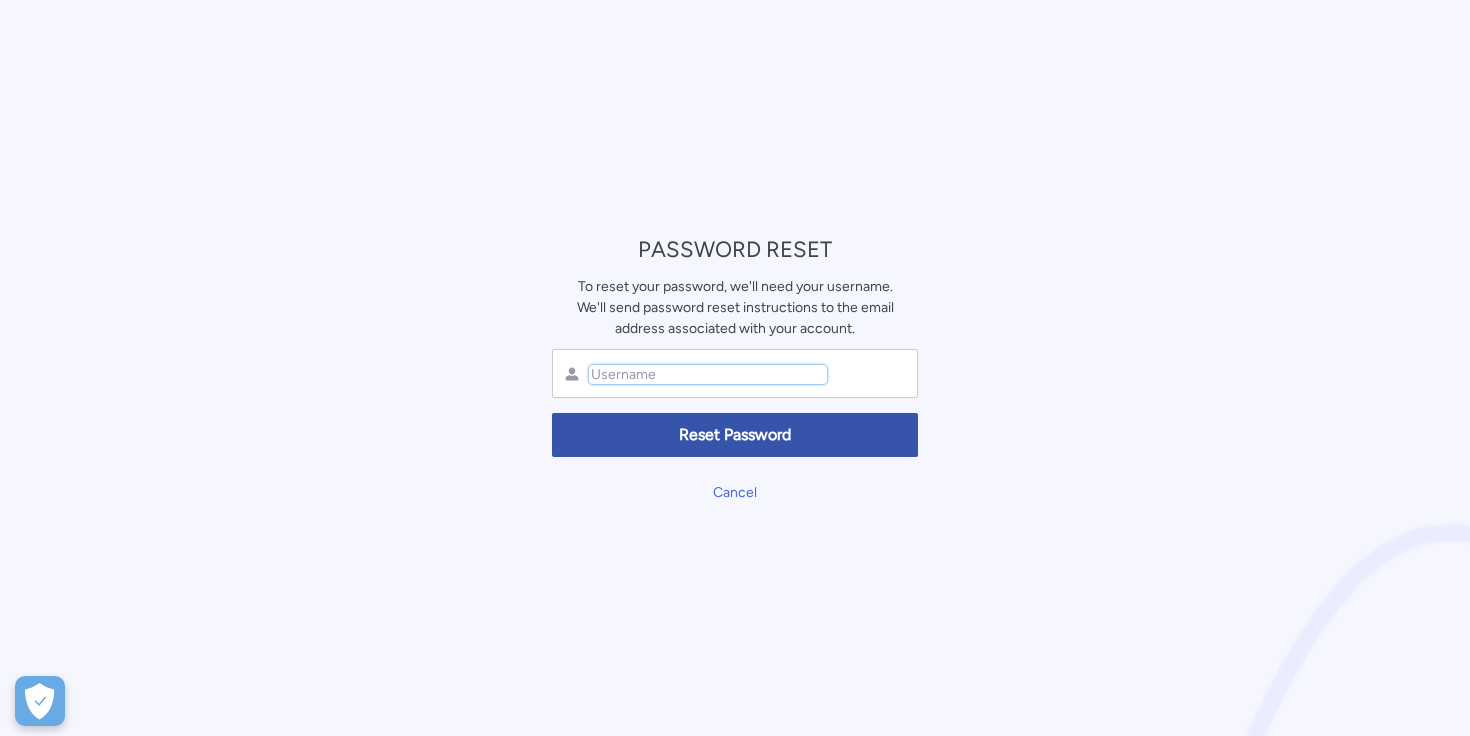 click at bounding box center [708, 374] 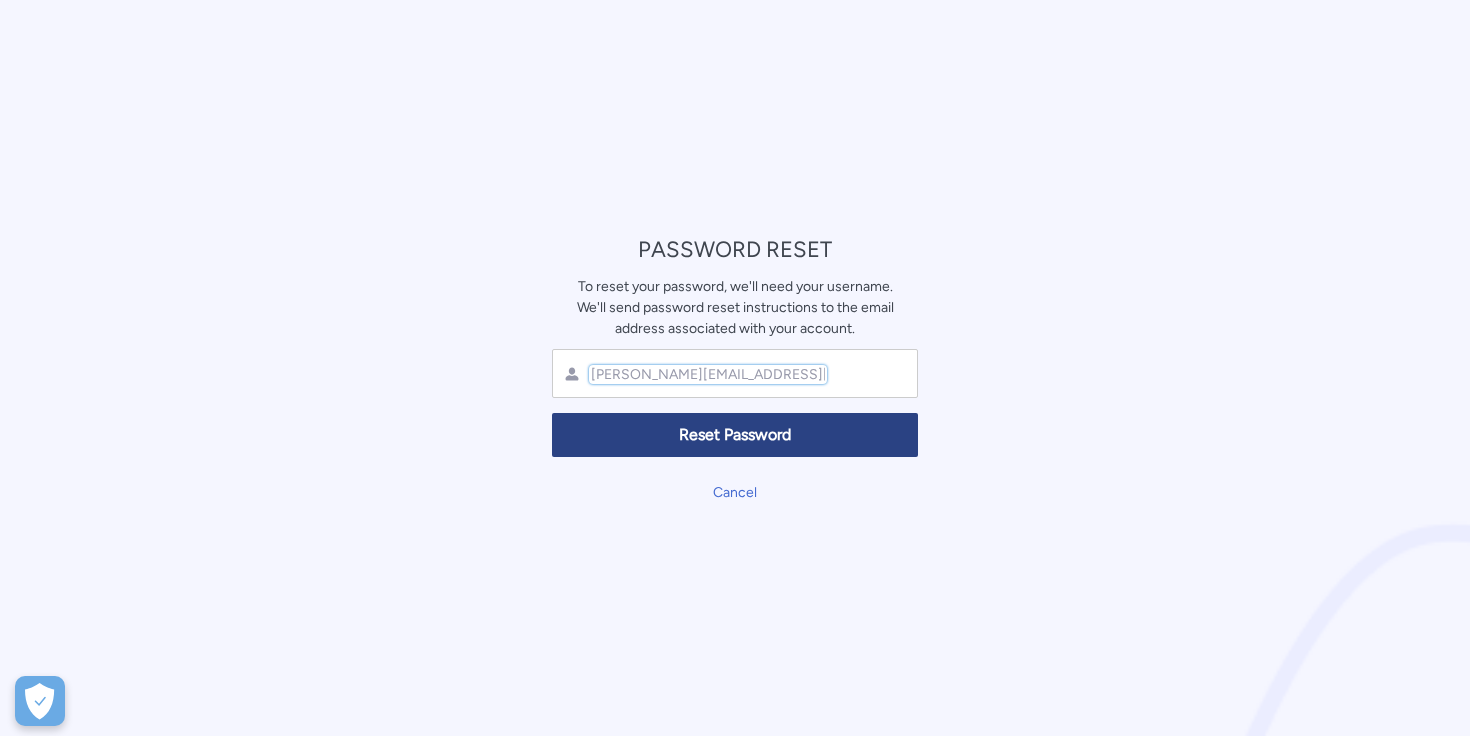 type on "[PERSON_NAME][EMAIL_ADDRESS][DOMAIN_NAME]" 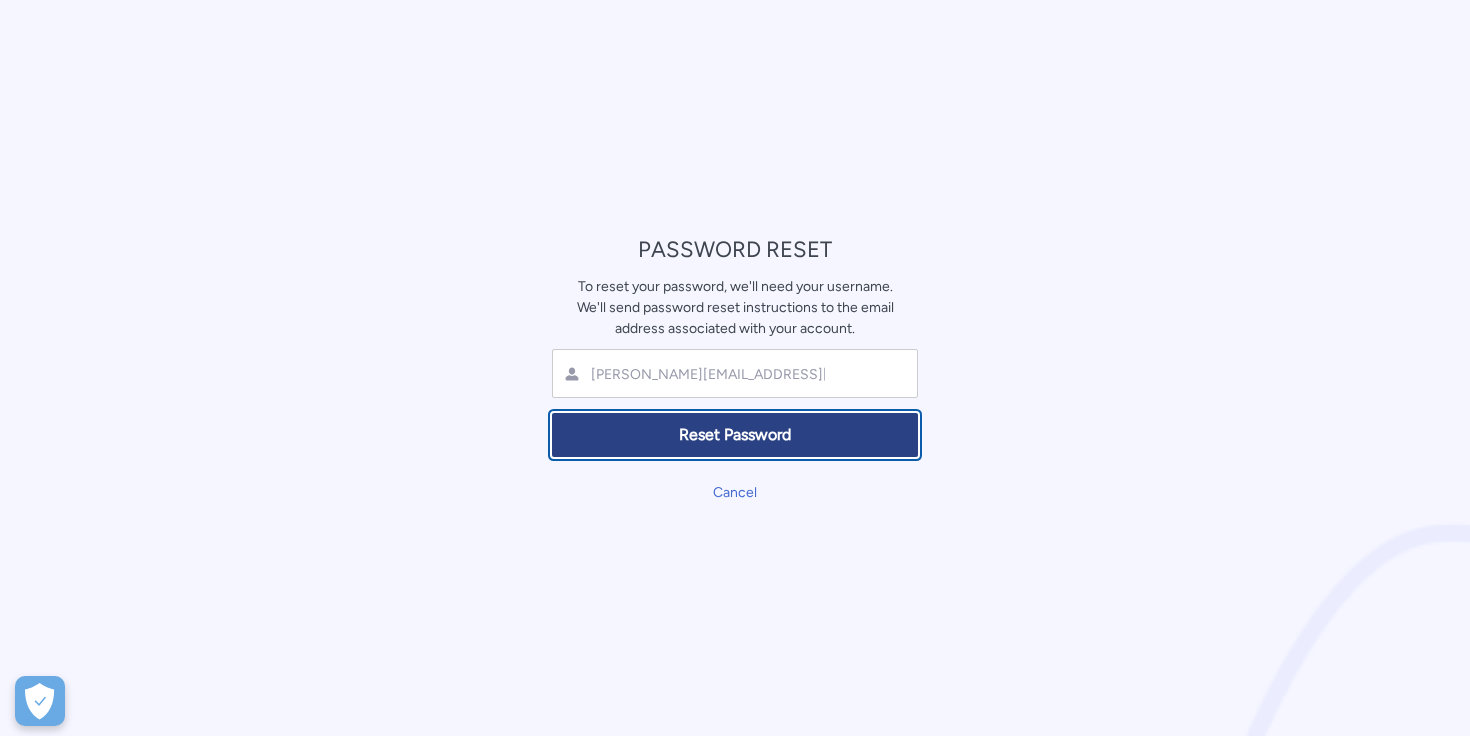 click on "Reset Password" at bounding box center (735, 435) 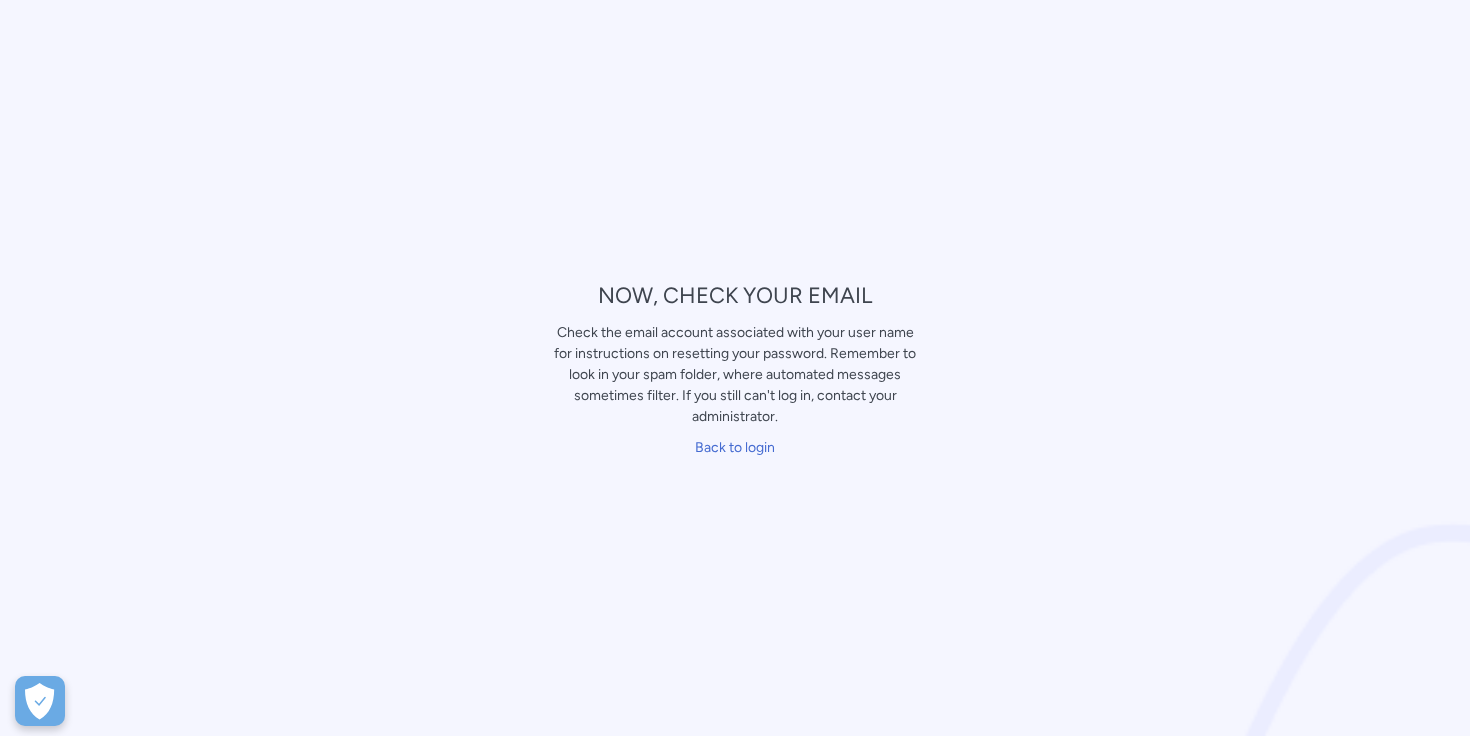 scroll, scrollTop: 0, scrollLeft: 0, axis: both 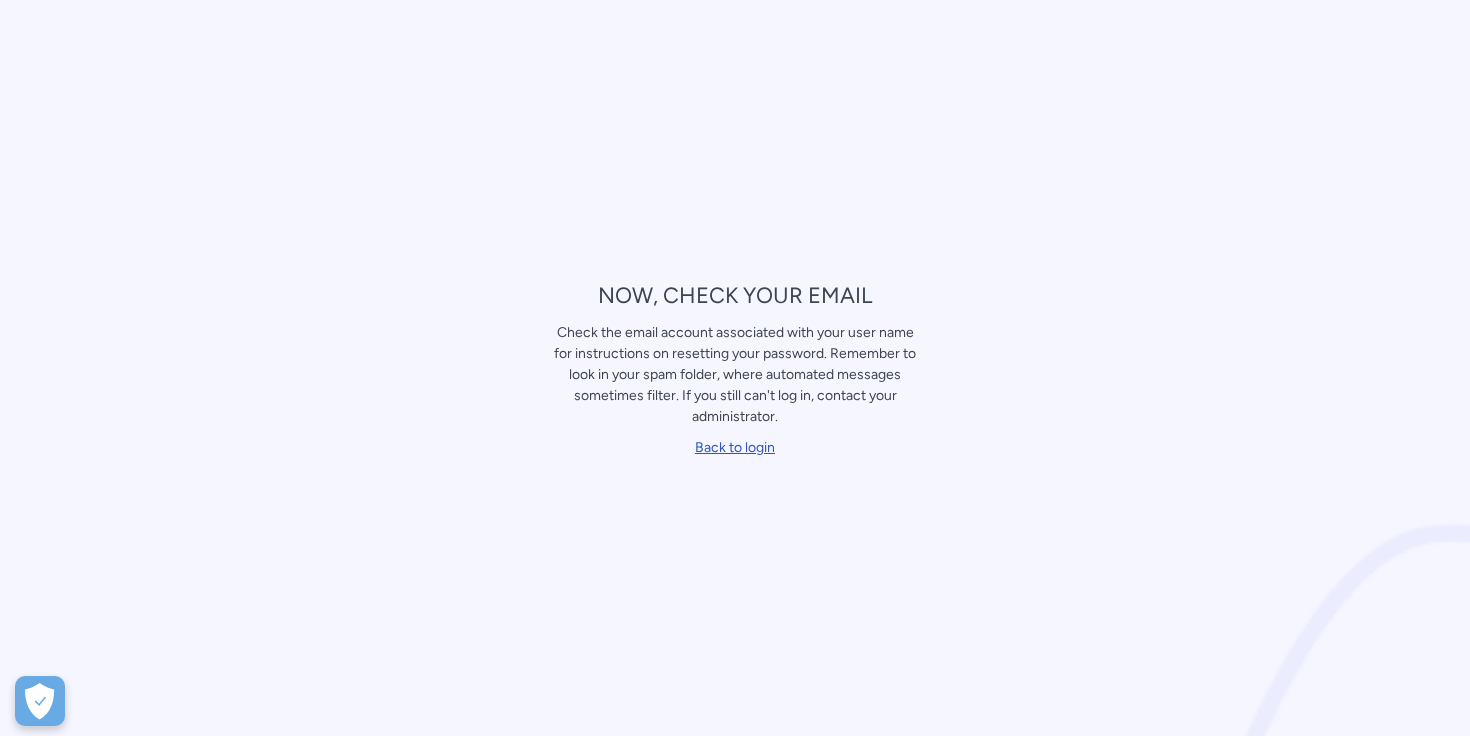 click on "Back to login" at bounding box center [735, 447] 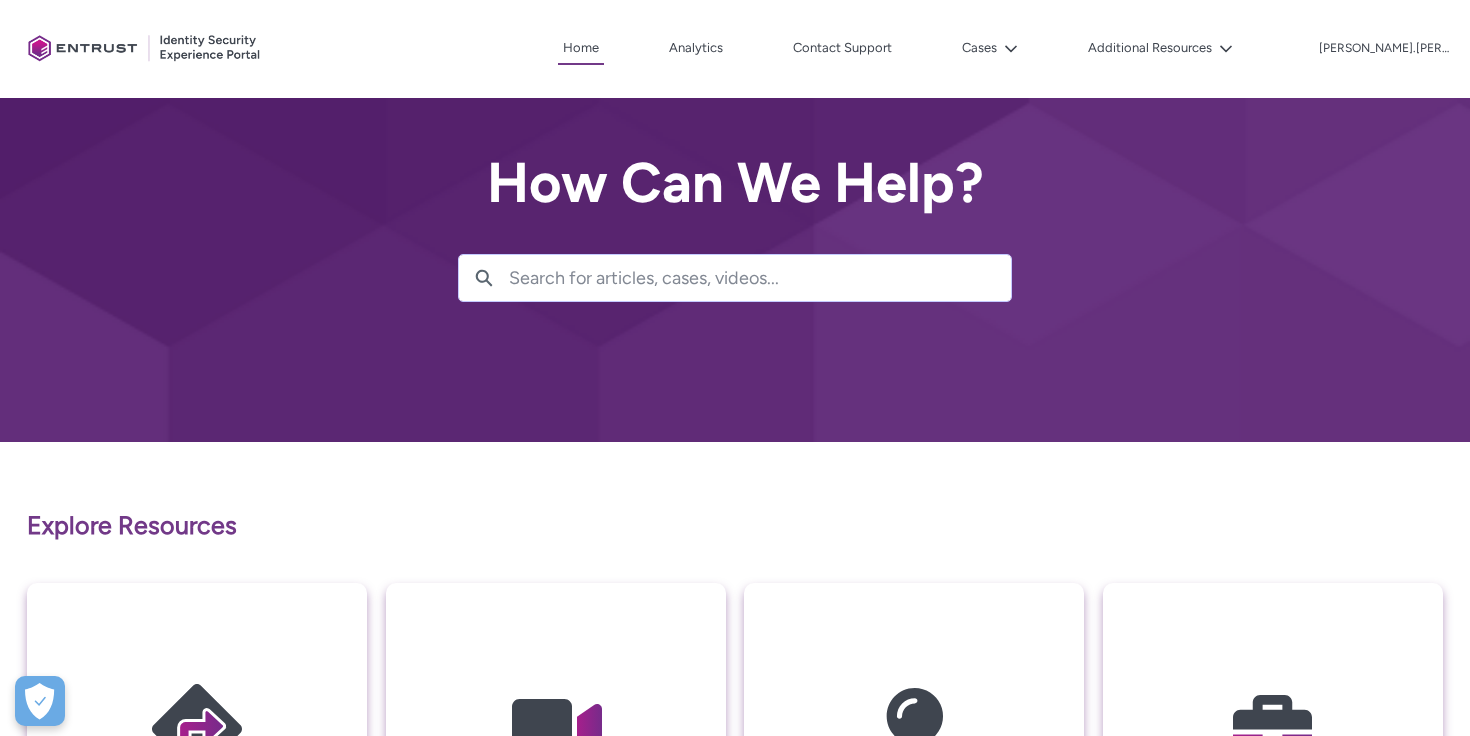scroll, scrollTop: 0, scrollLeft: 0, axis: both 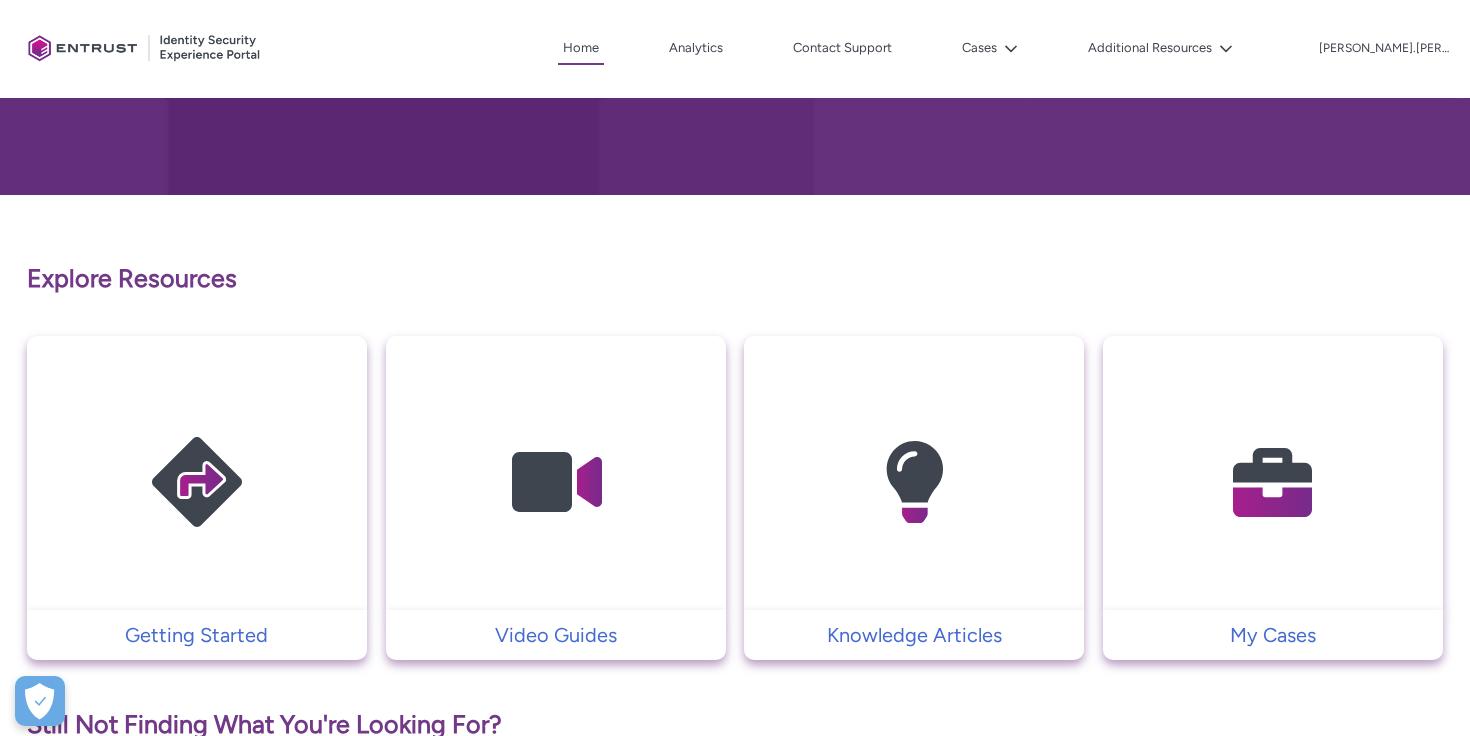 click at bounding box center [556, 482] 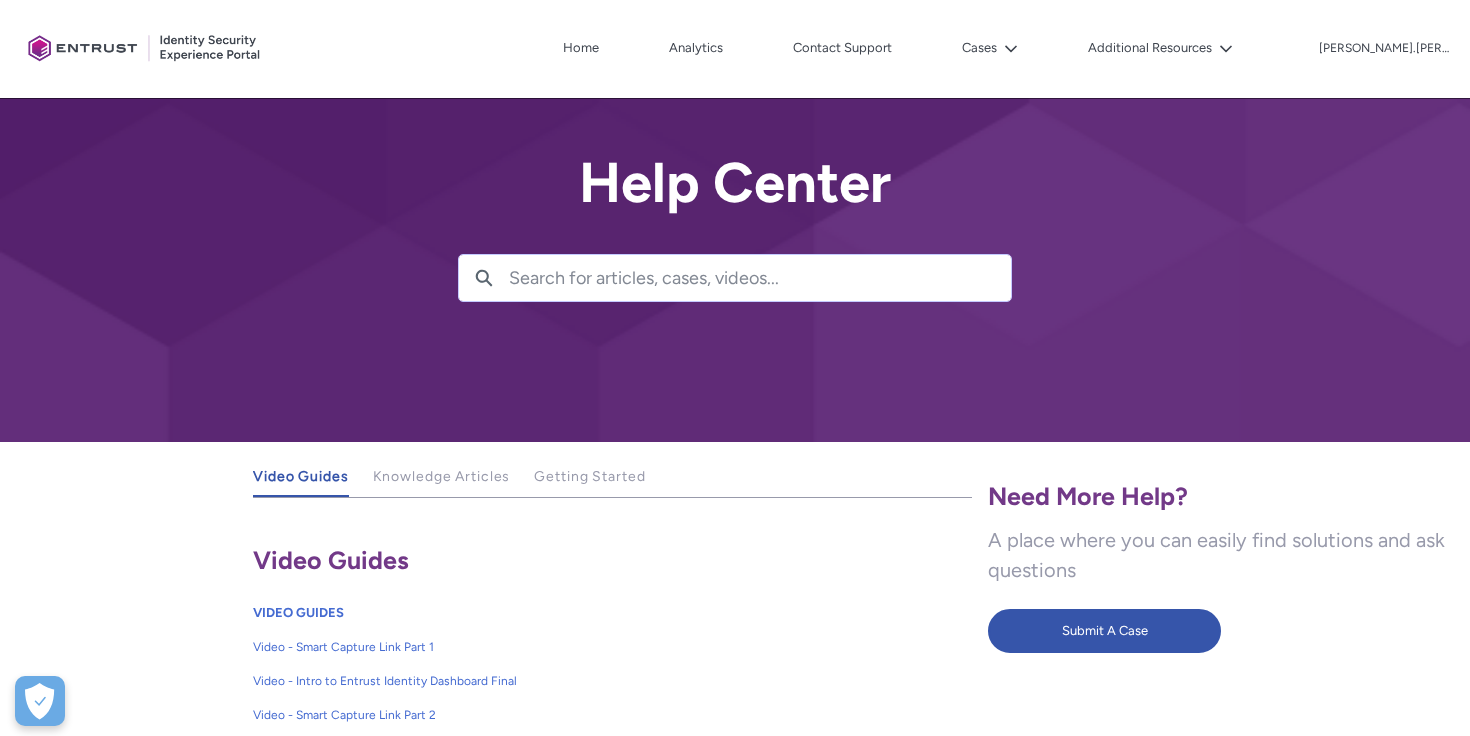 scroll, scrollTop: 0, scrollLeft: 0, axis: both 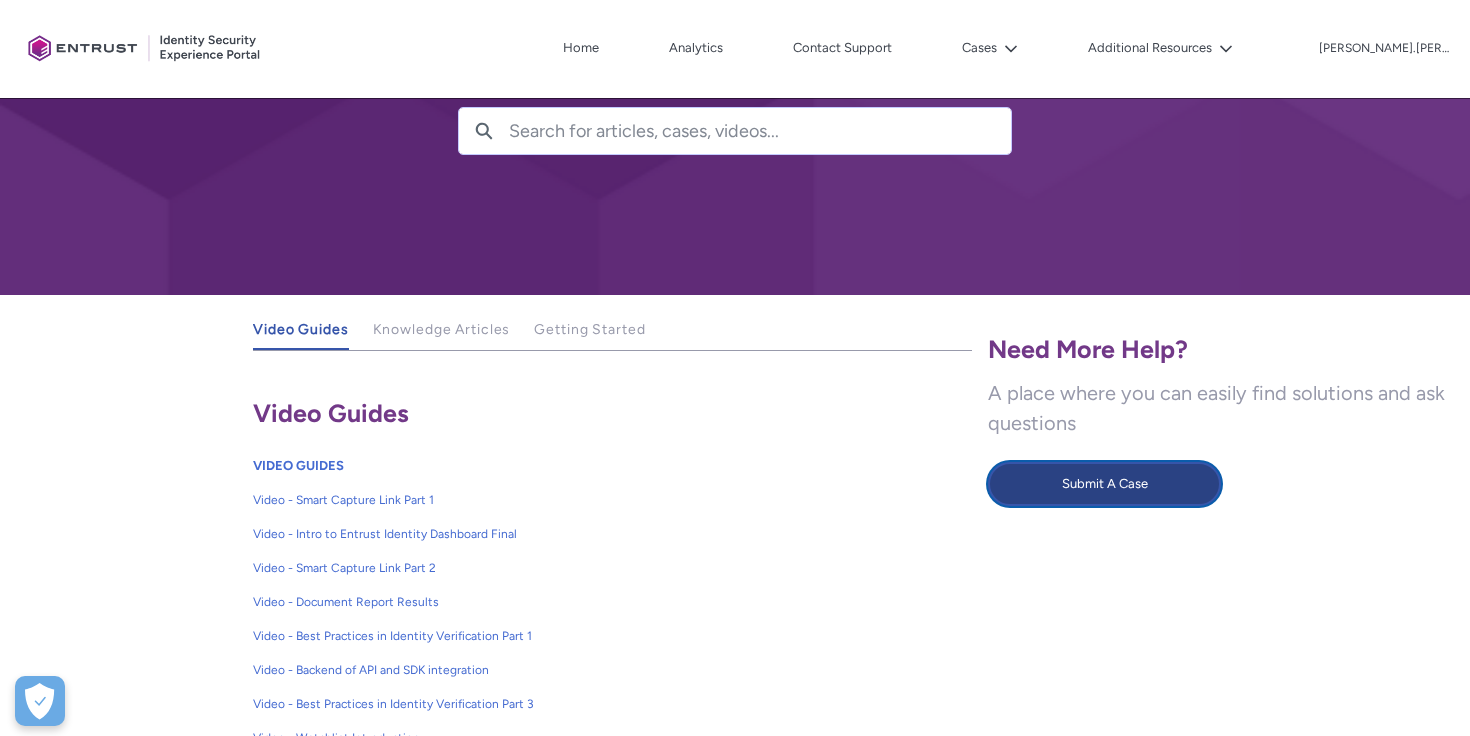 click on "Submit A Case" at bounding box center [1104, 484] 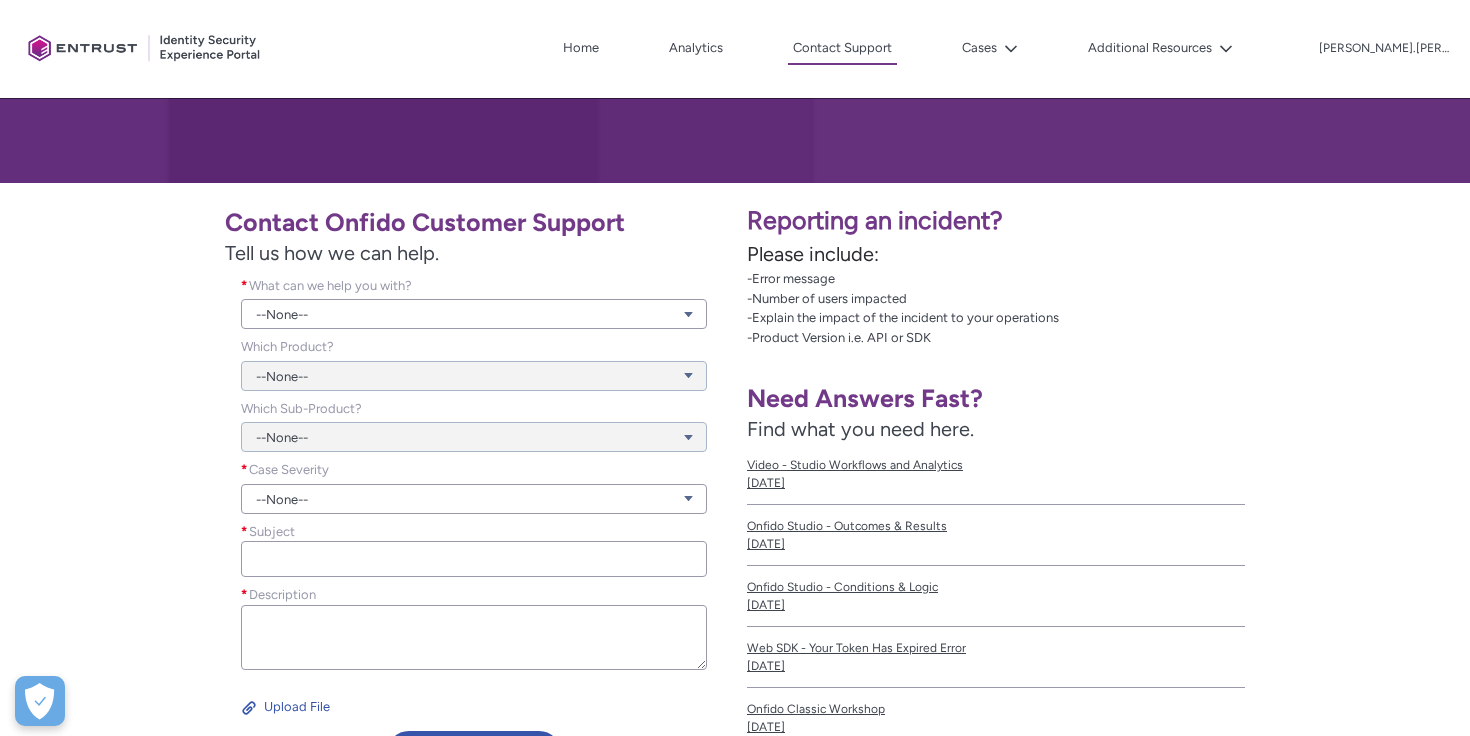 scroll, scrollTop: 256, scrollLeft: 0, axis: vertical 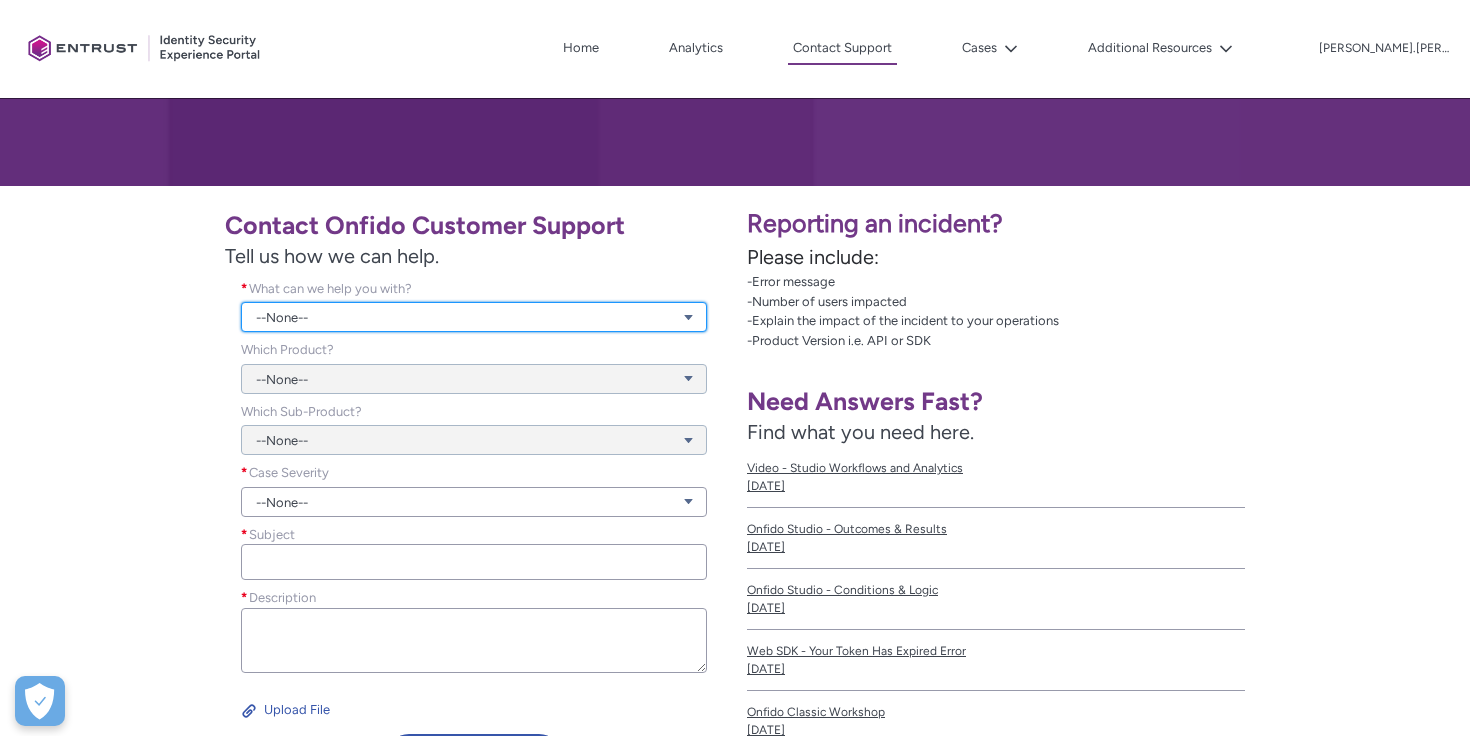 click on "--None--" at bounding box center (474, 317) 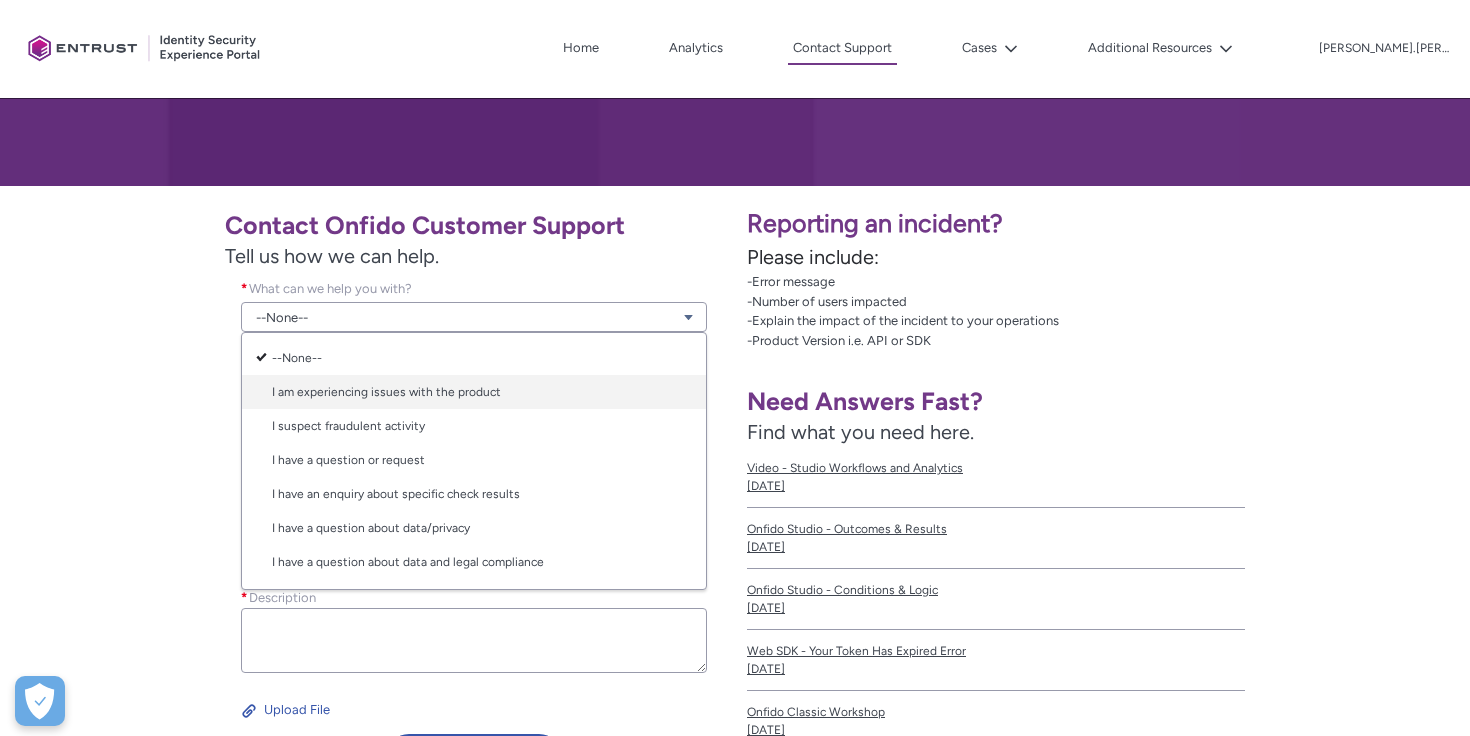 click on "I am experiencing issues with the product" at bounding box center [474, 392] 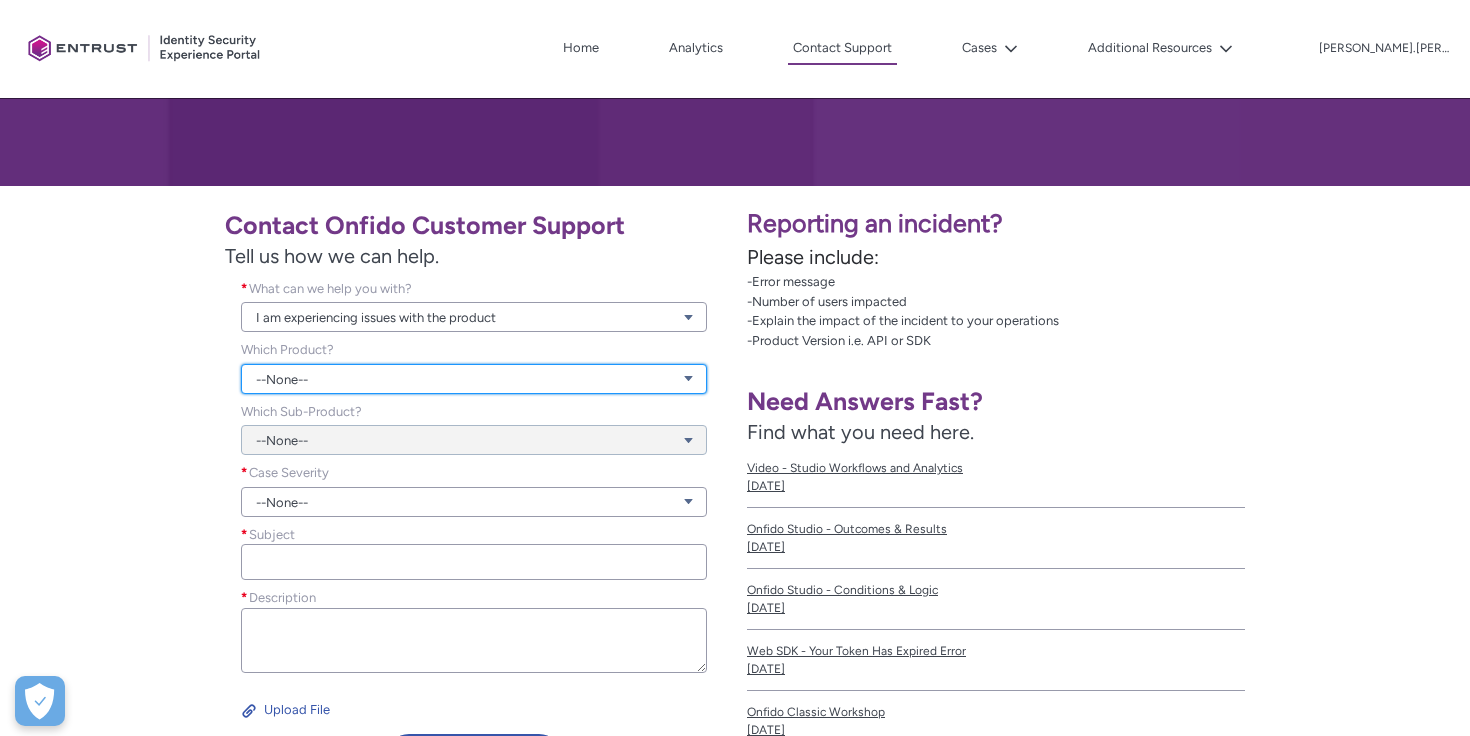click on "--None--" at bounding box center (474, 379) 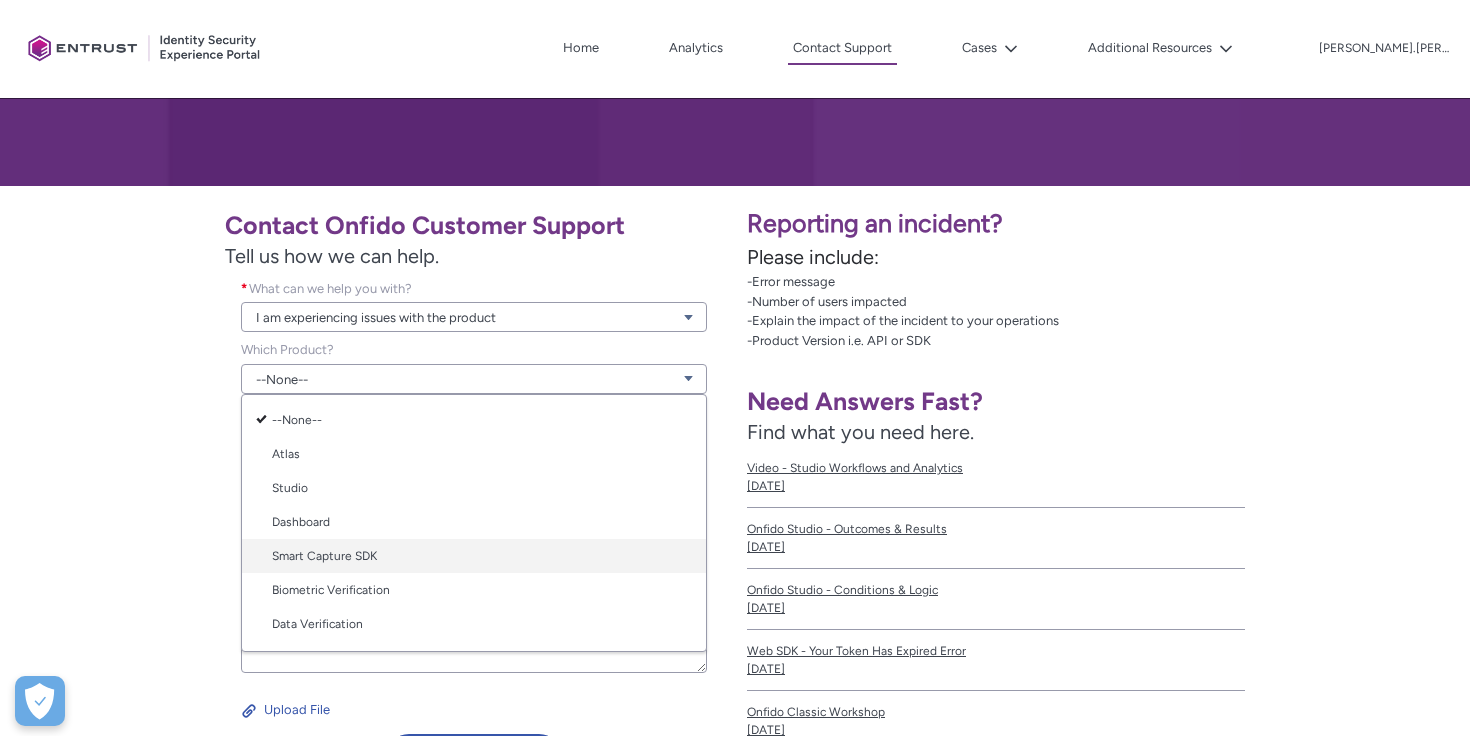 scroll, scrollTop: 100, scrollLeft: 0, axis: vertical 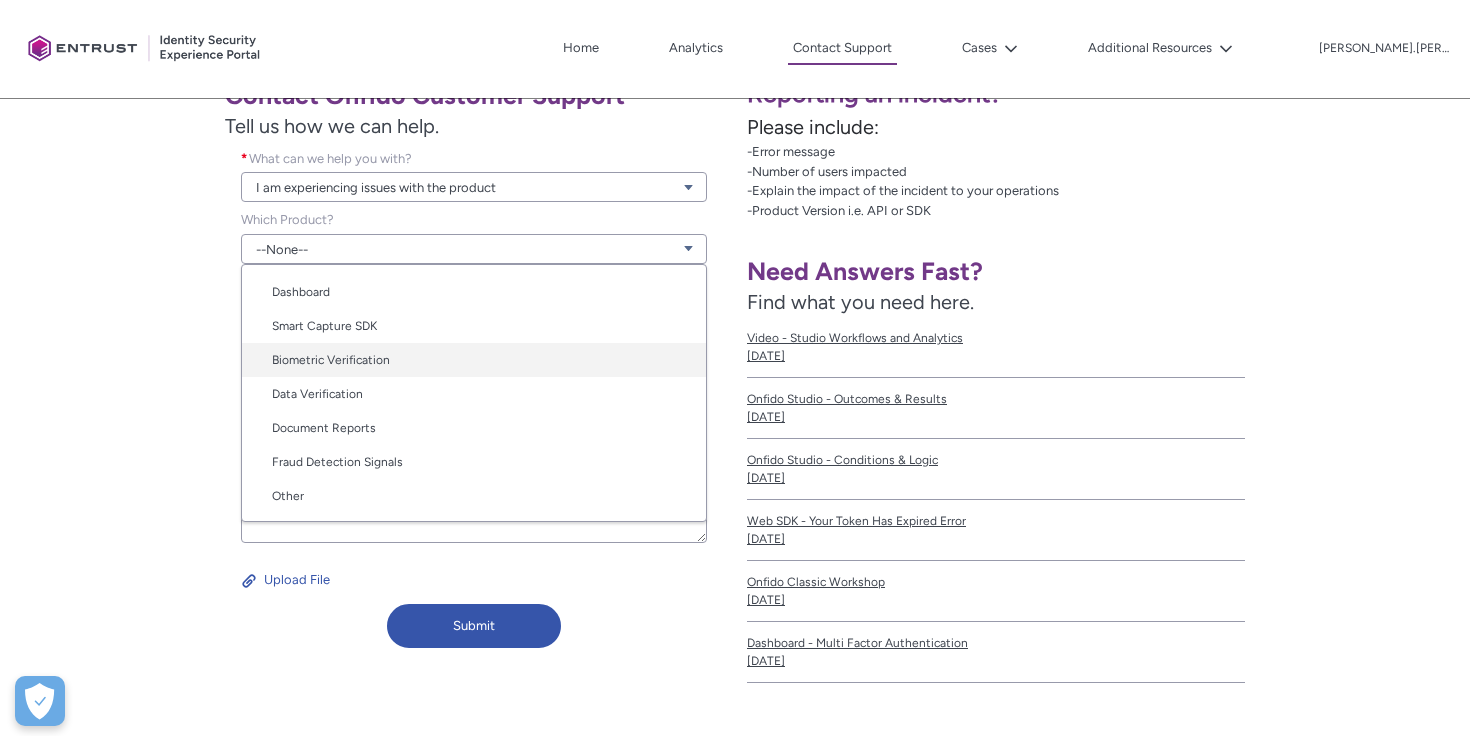 click on "Biometric Verification" at bounding box center [474, 360] 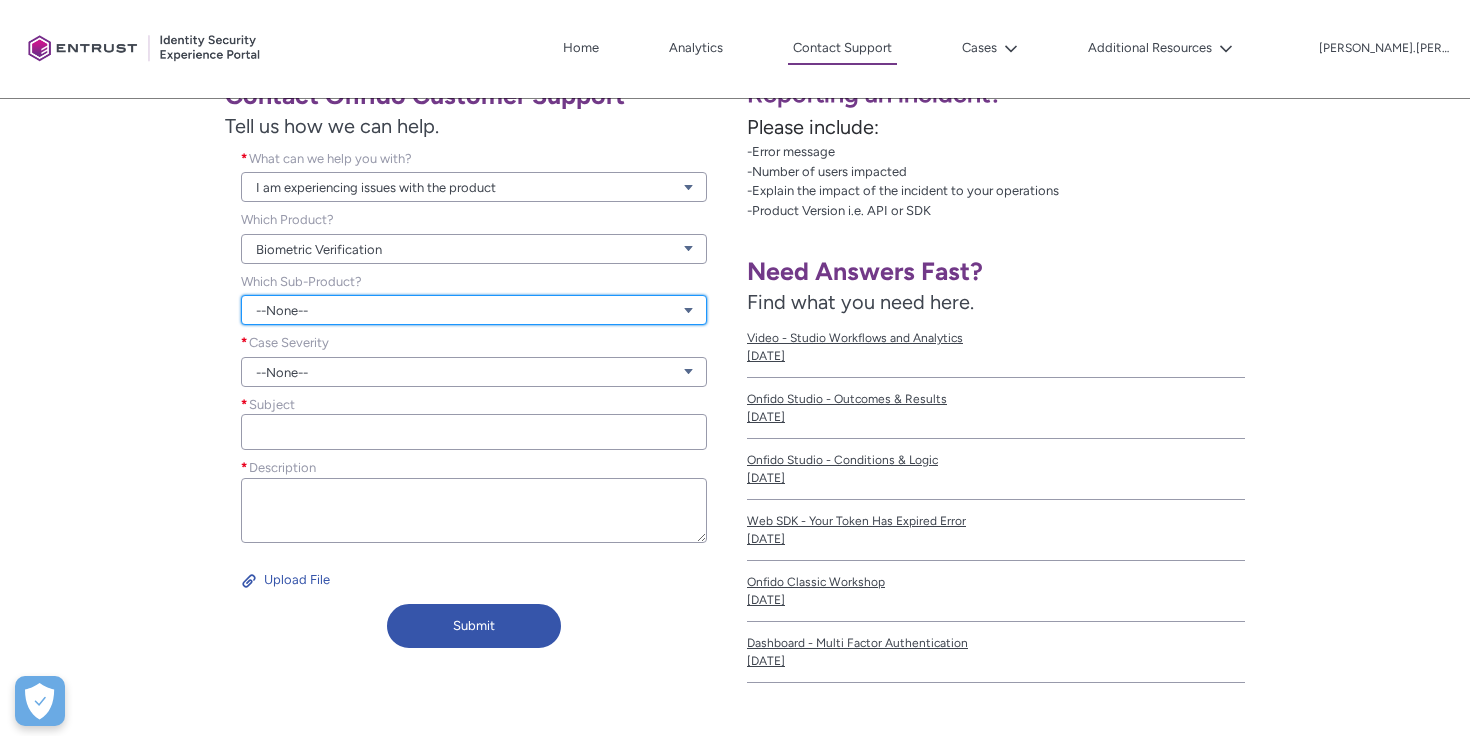 click on "--None--" at bounding box center (474, 310) 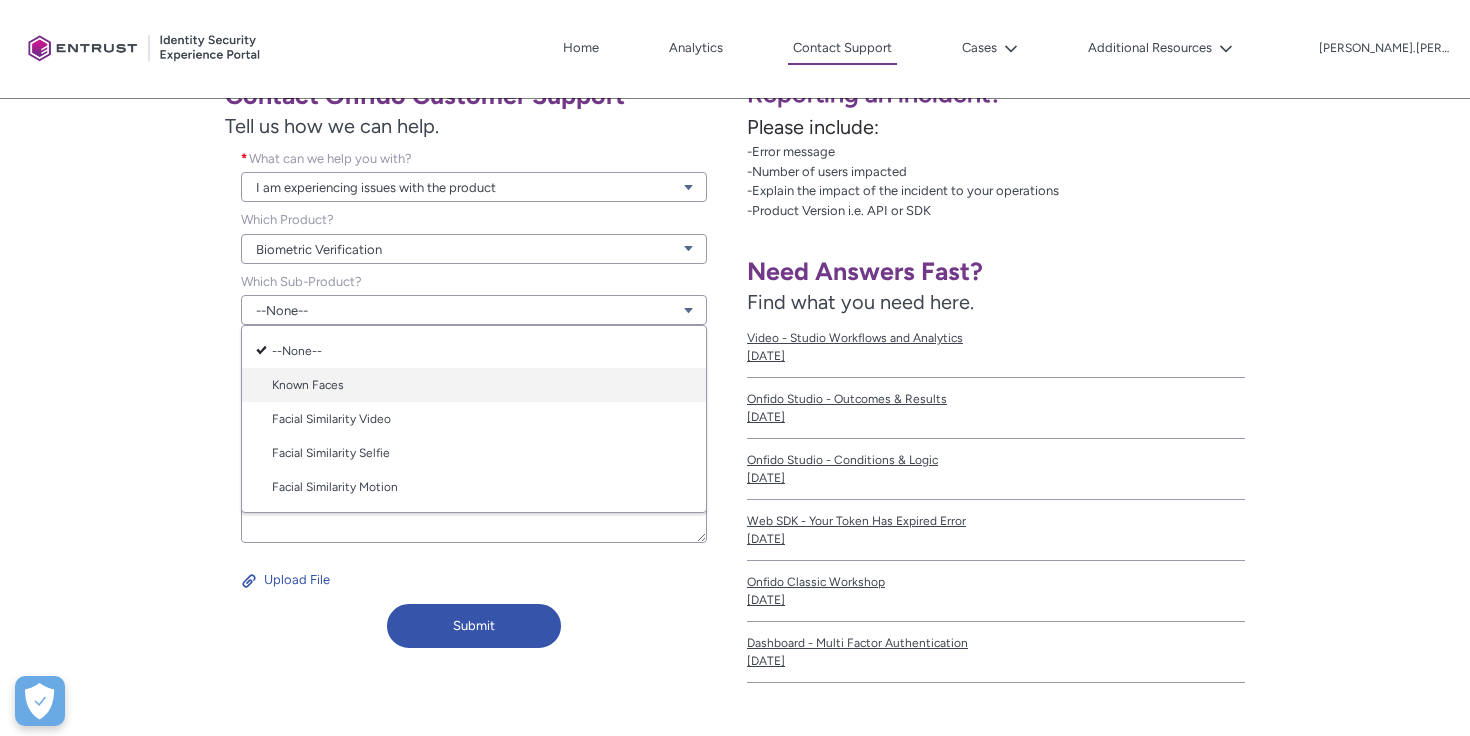 click on "Known Faces" at bounding box center (474, 385) 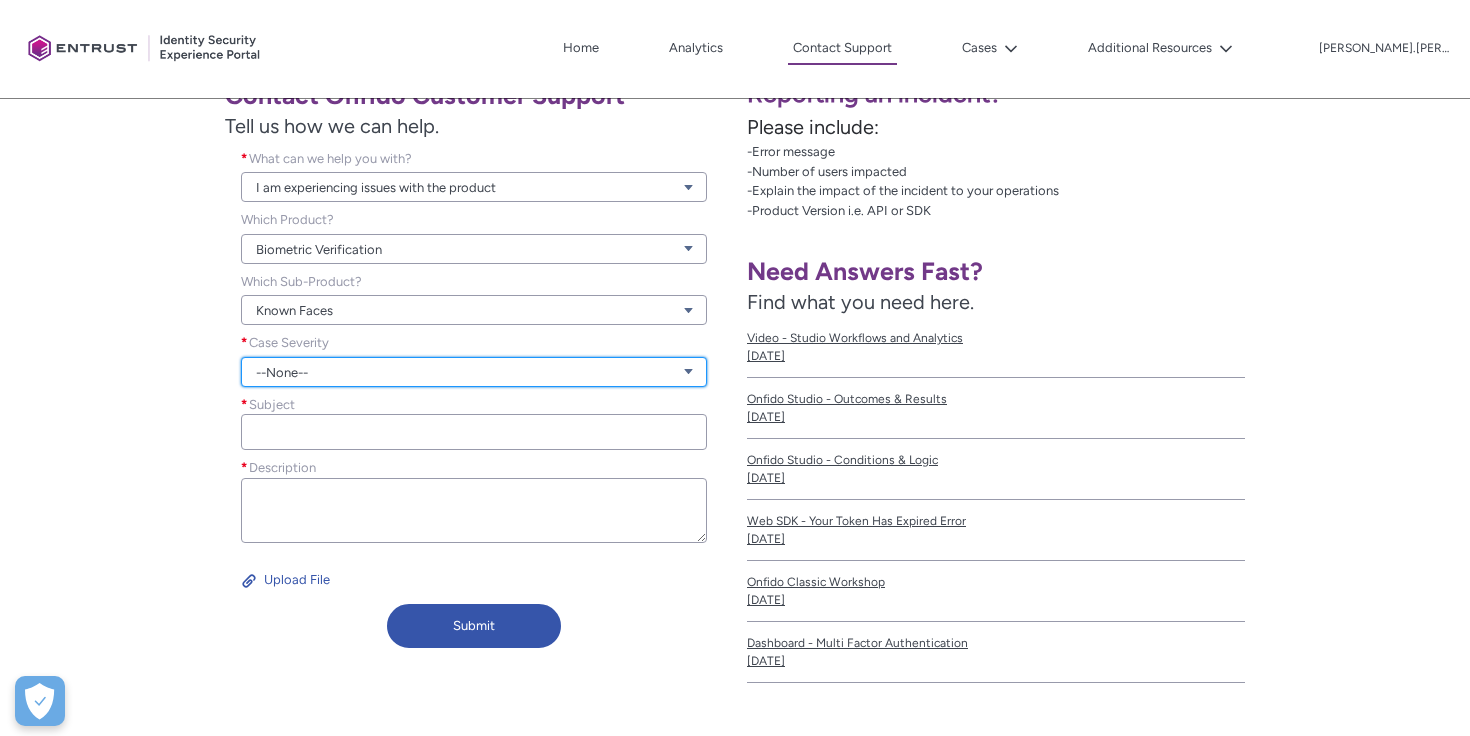 click on "--None--" at bounding box center (474, 372) 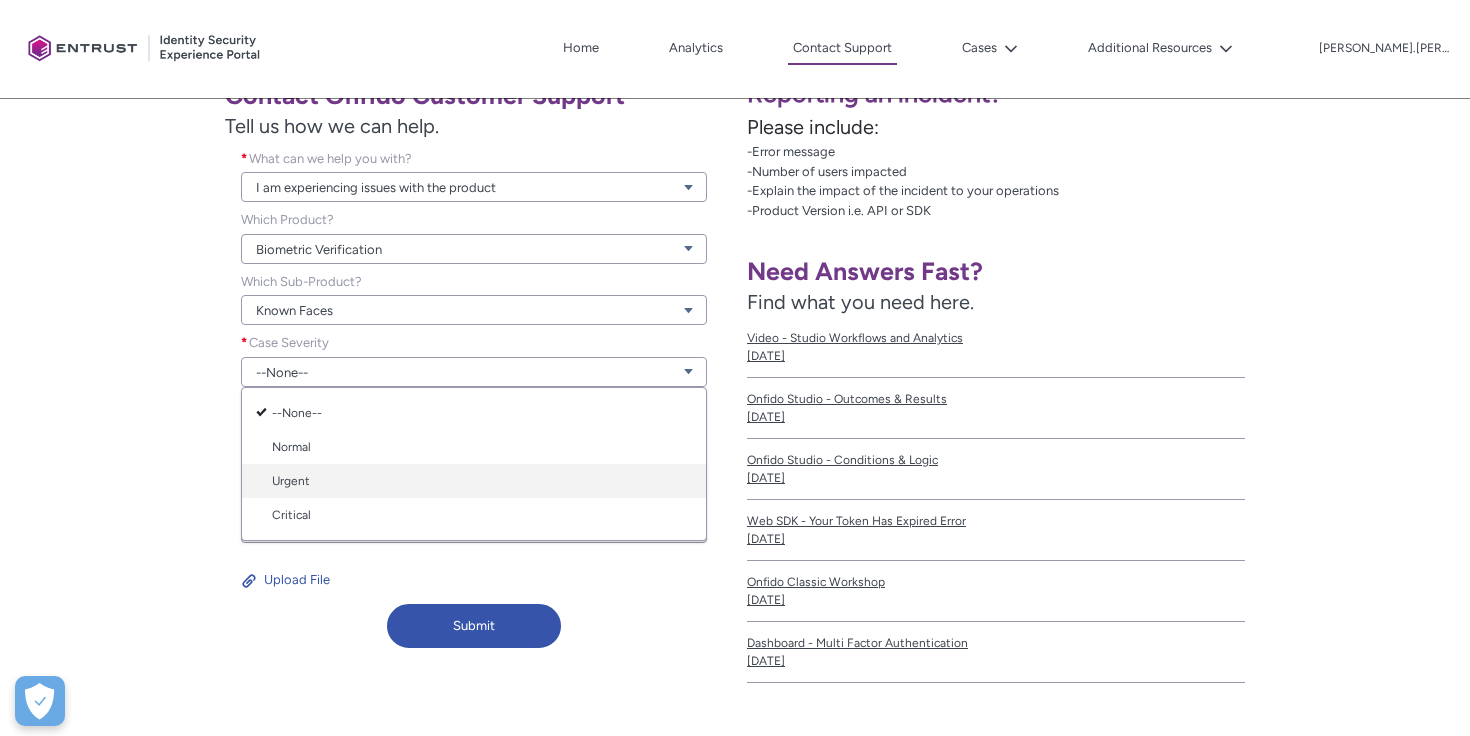click on "Urgent" at bounding box center (474, 481) 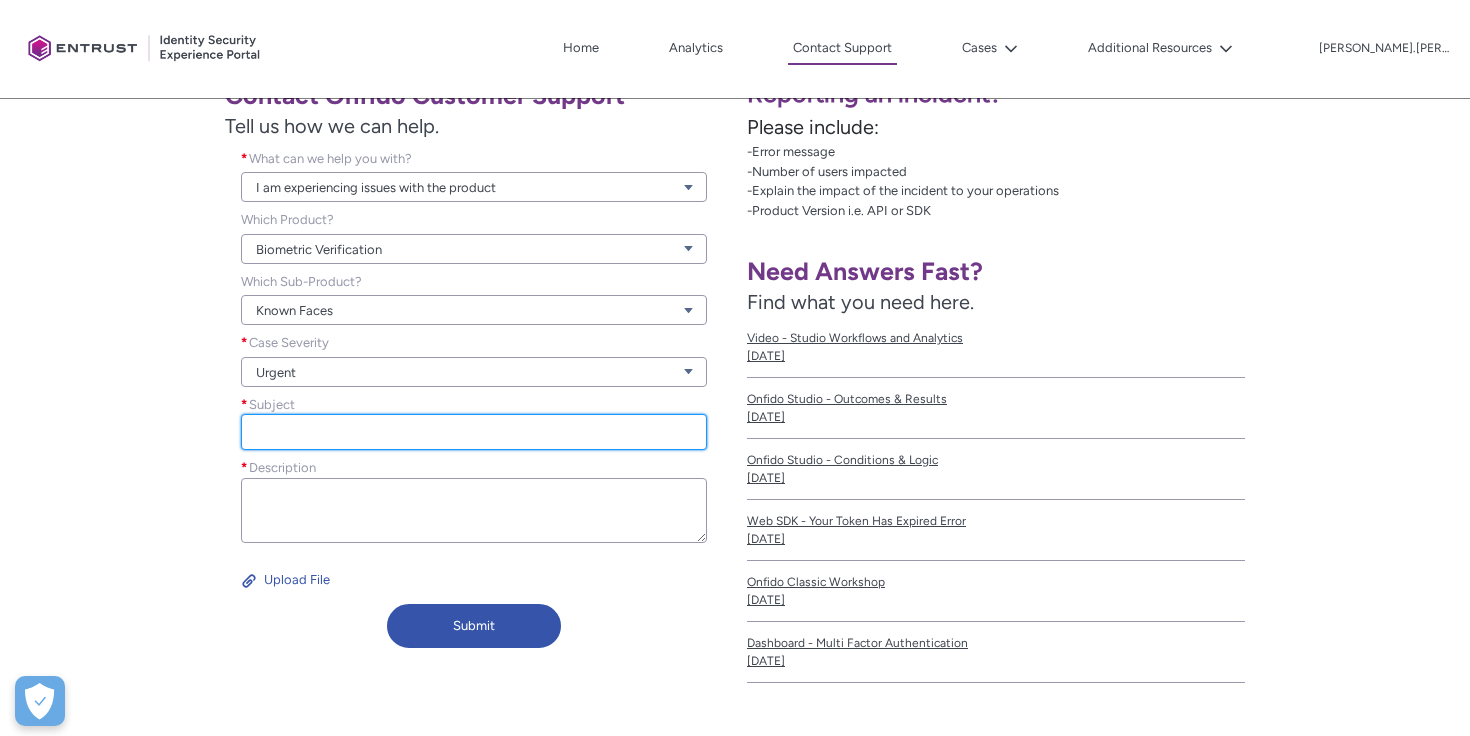 click on "Subject *" at bounding box center (474, 432) 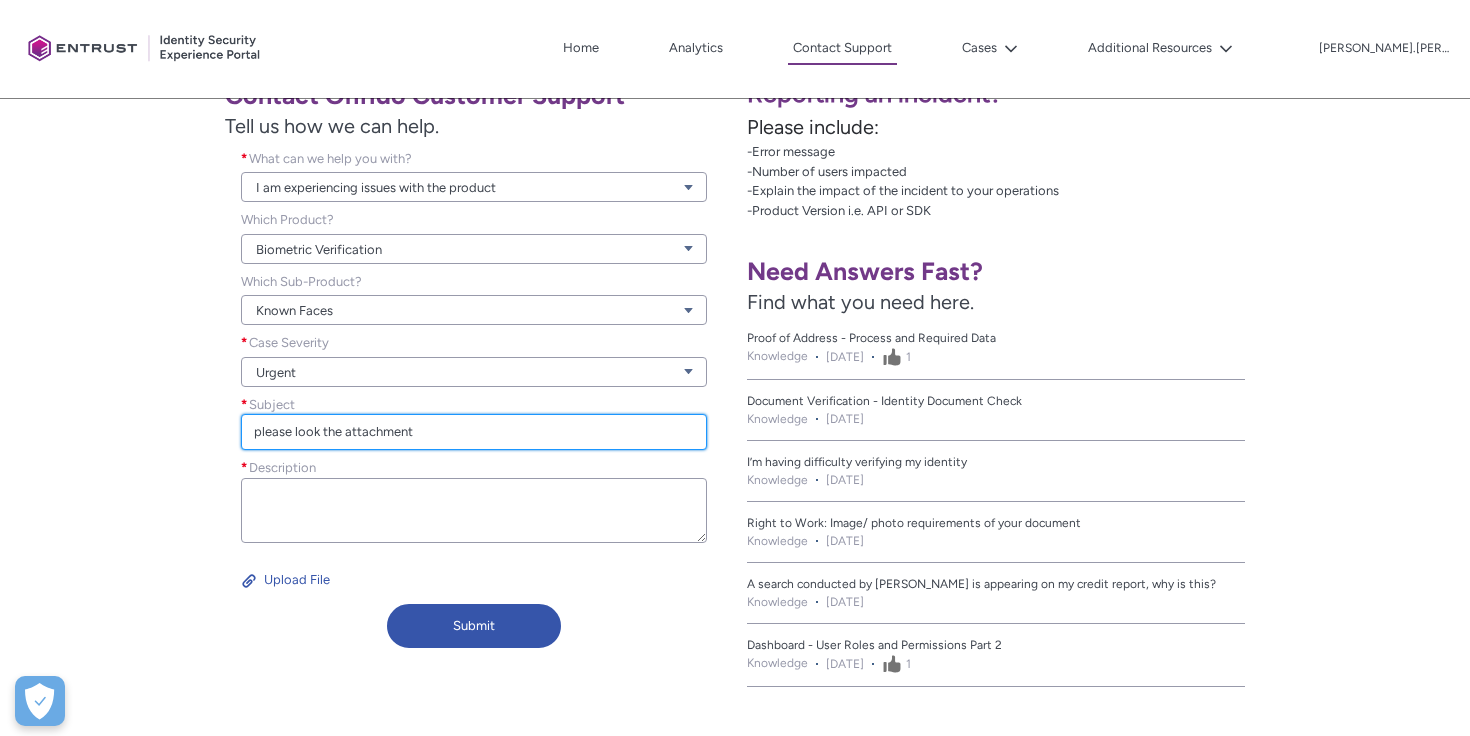 type on "please look the attachment" 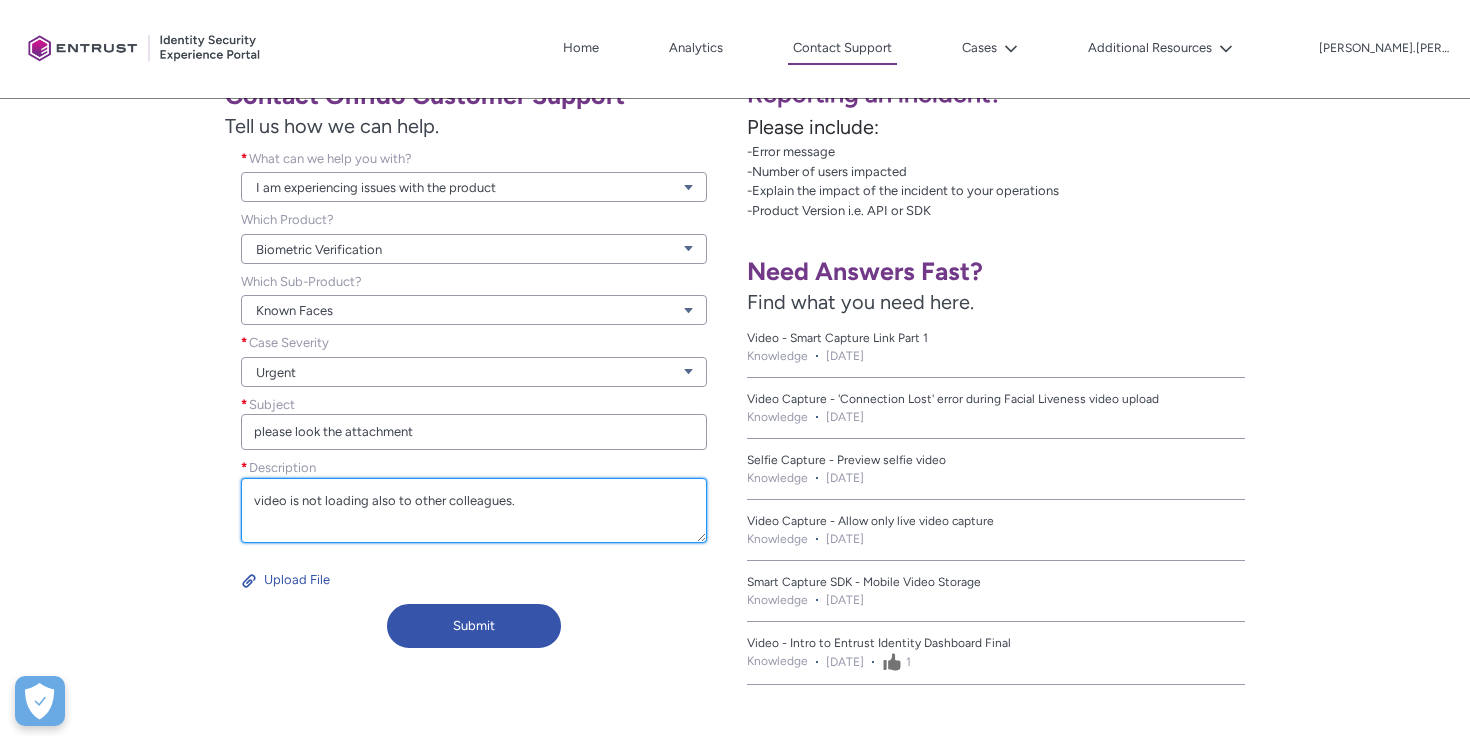 type on "video is not loading also to other colleagues." 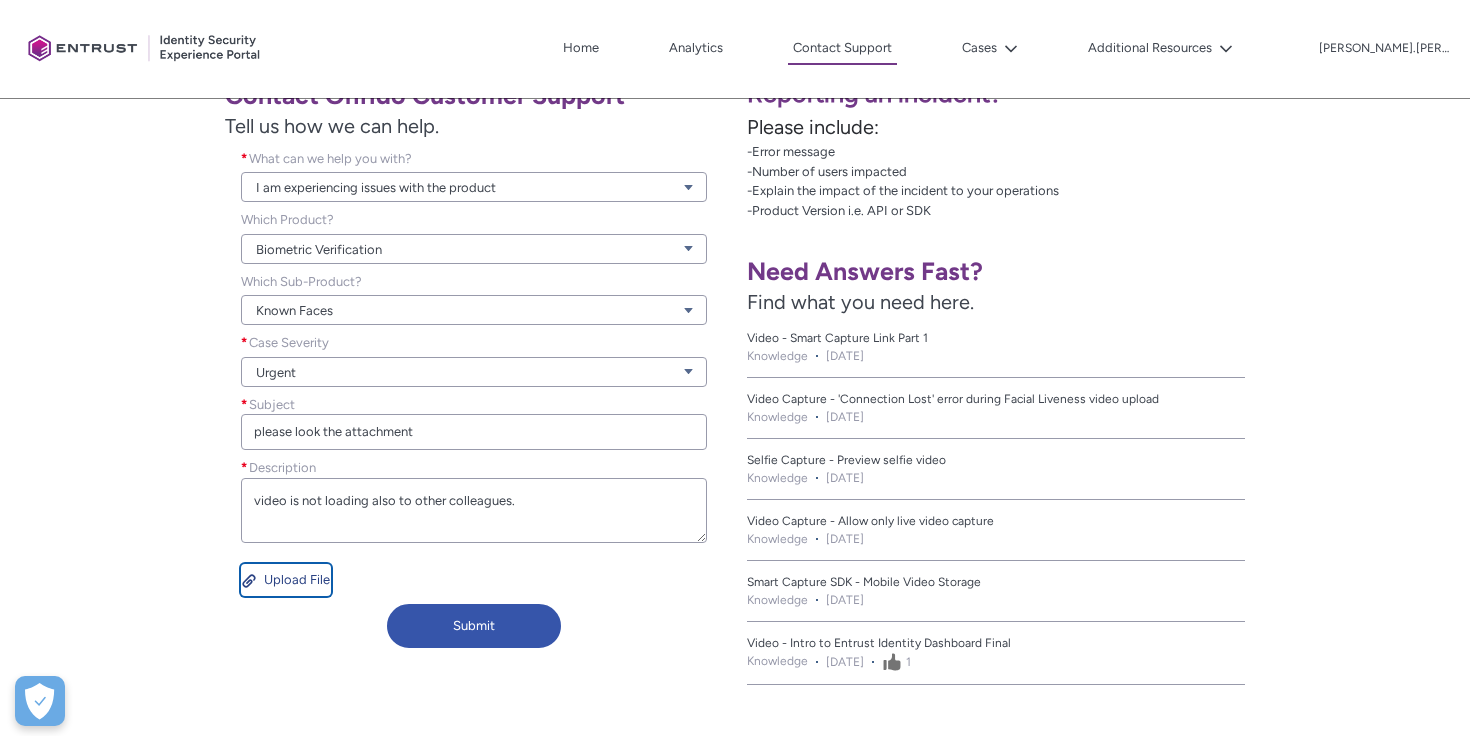 click on "Upload File" at bounding box center [286, 580] 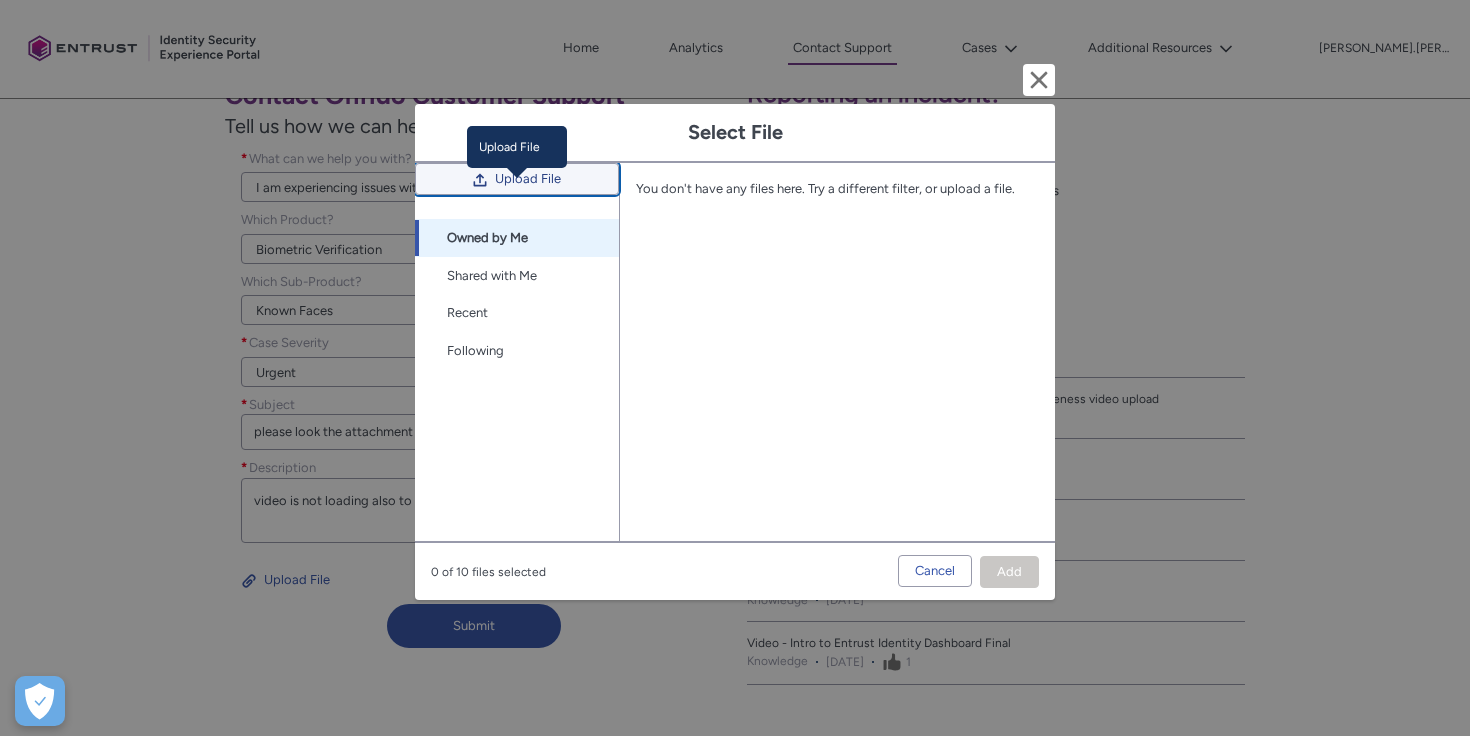 click on "Upload File" at bounding box center [528, 179] 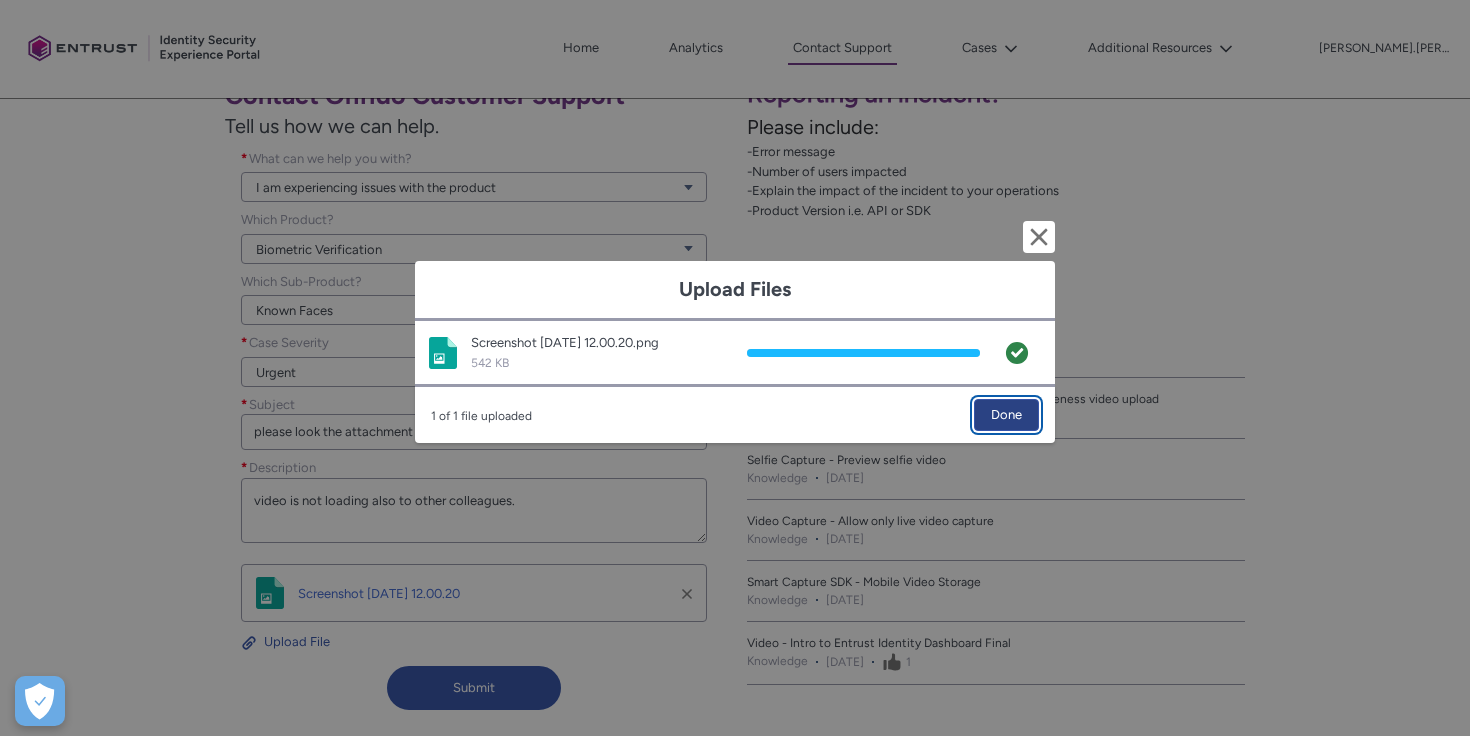 click on "Done" at bounding box center [1006, 415] 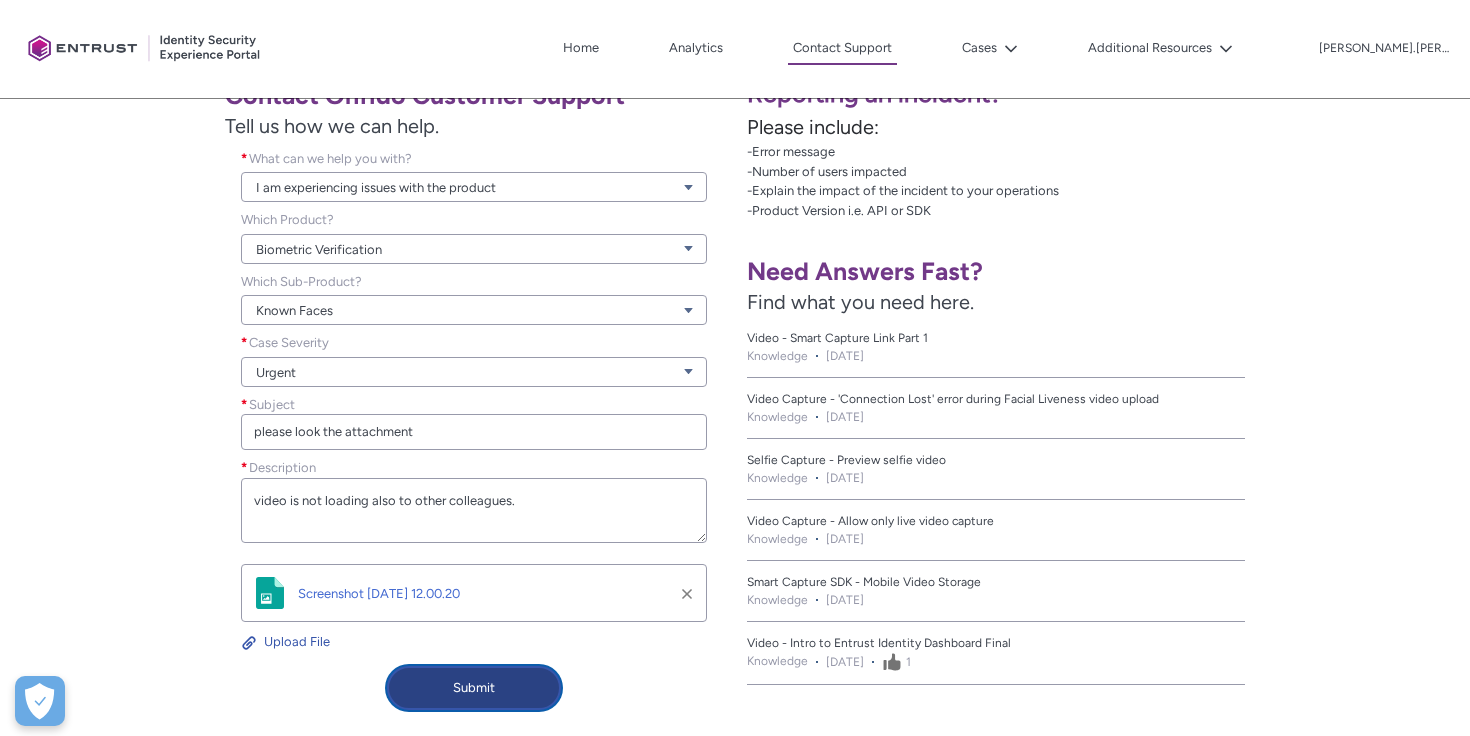 click on "Submit" at bounding box center (474, 688) 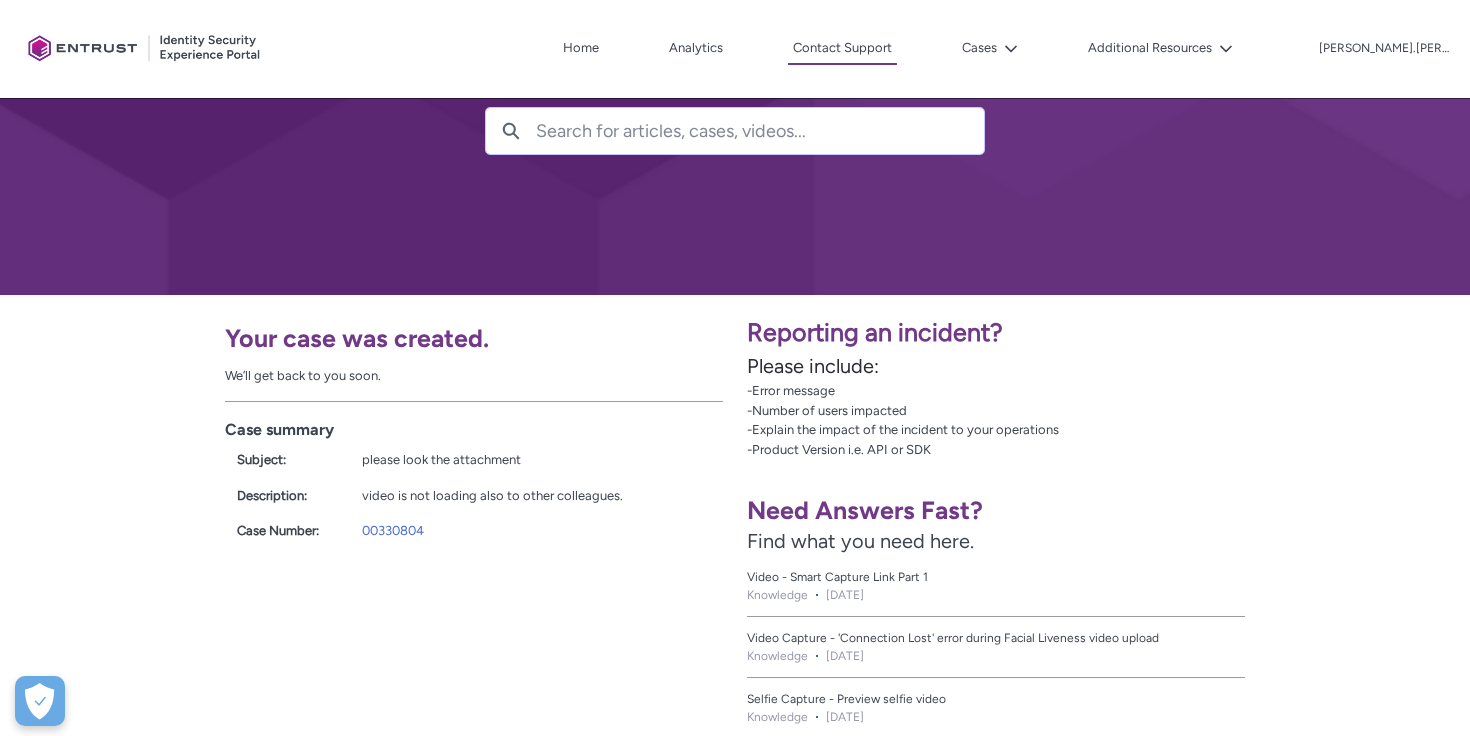 scroll, scrollTop: 186, scrollLeft: 0, axis: vertical 